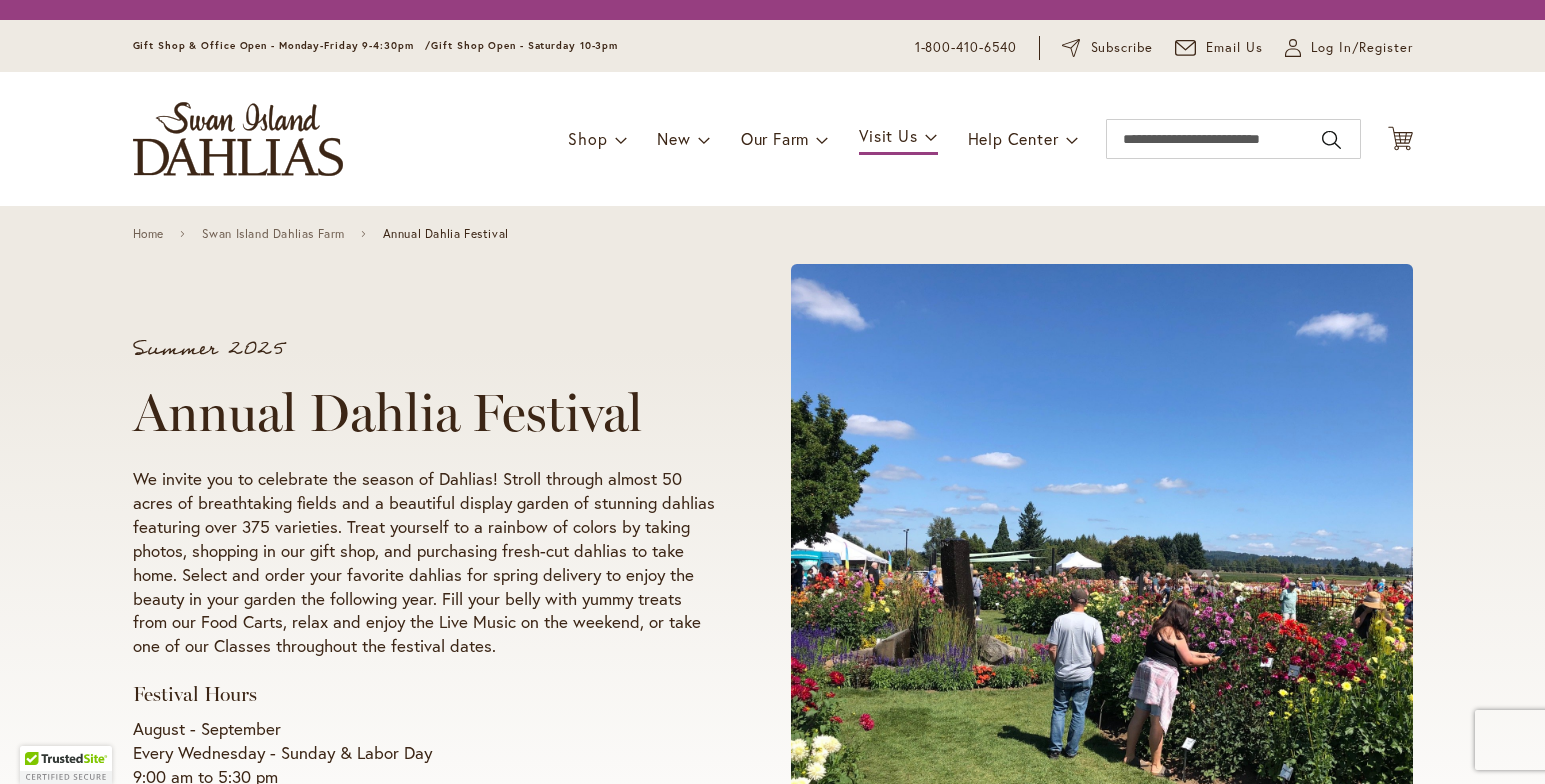 scroll, scrollTop: 0, scrollLeft: 0, axis: both 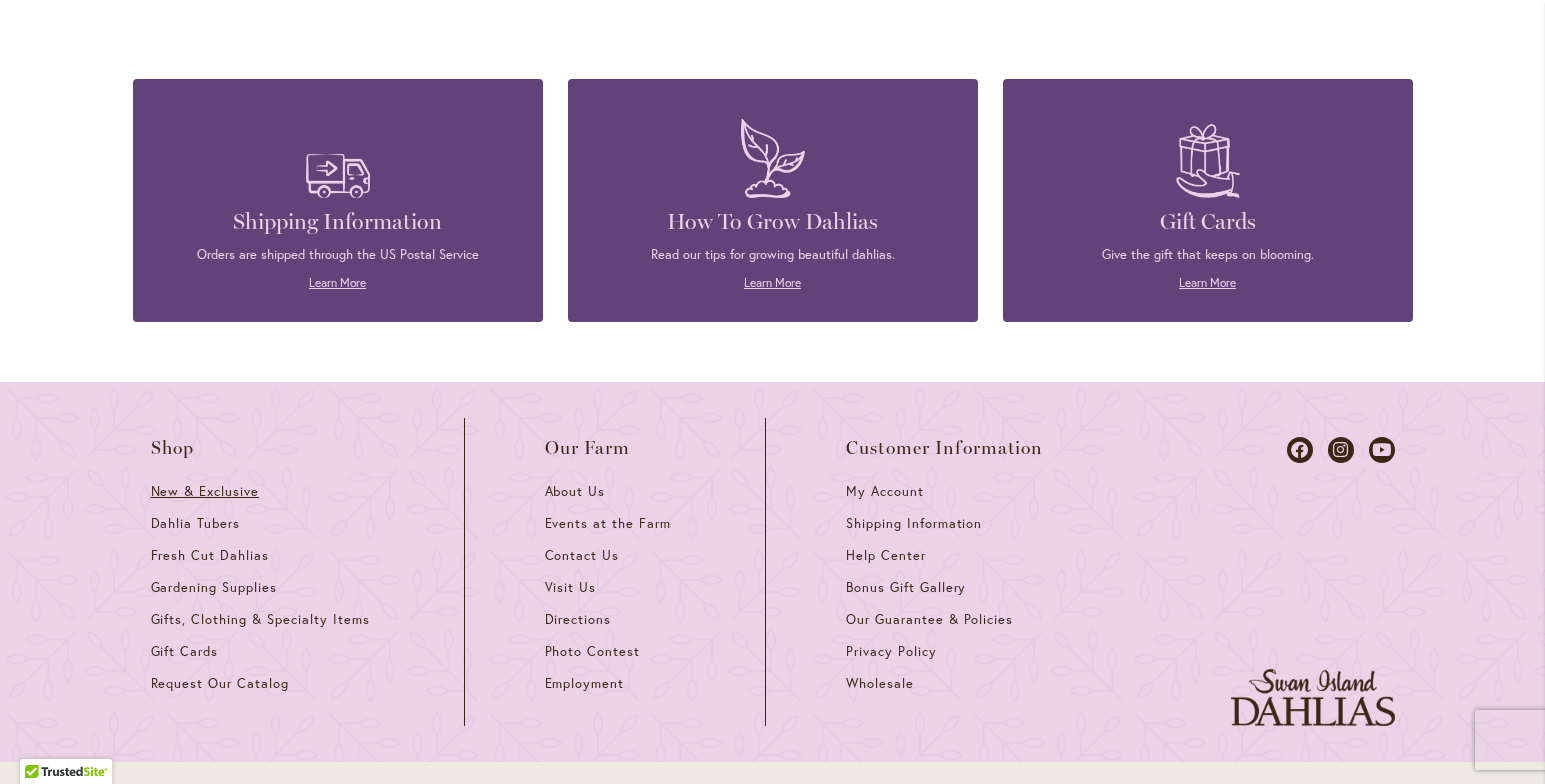 click on "New & Exclusive" at bounding box center [205, 491] 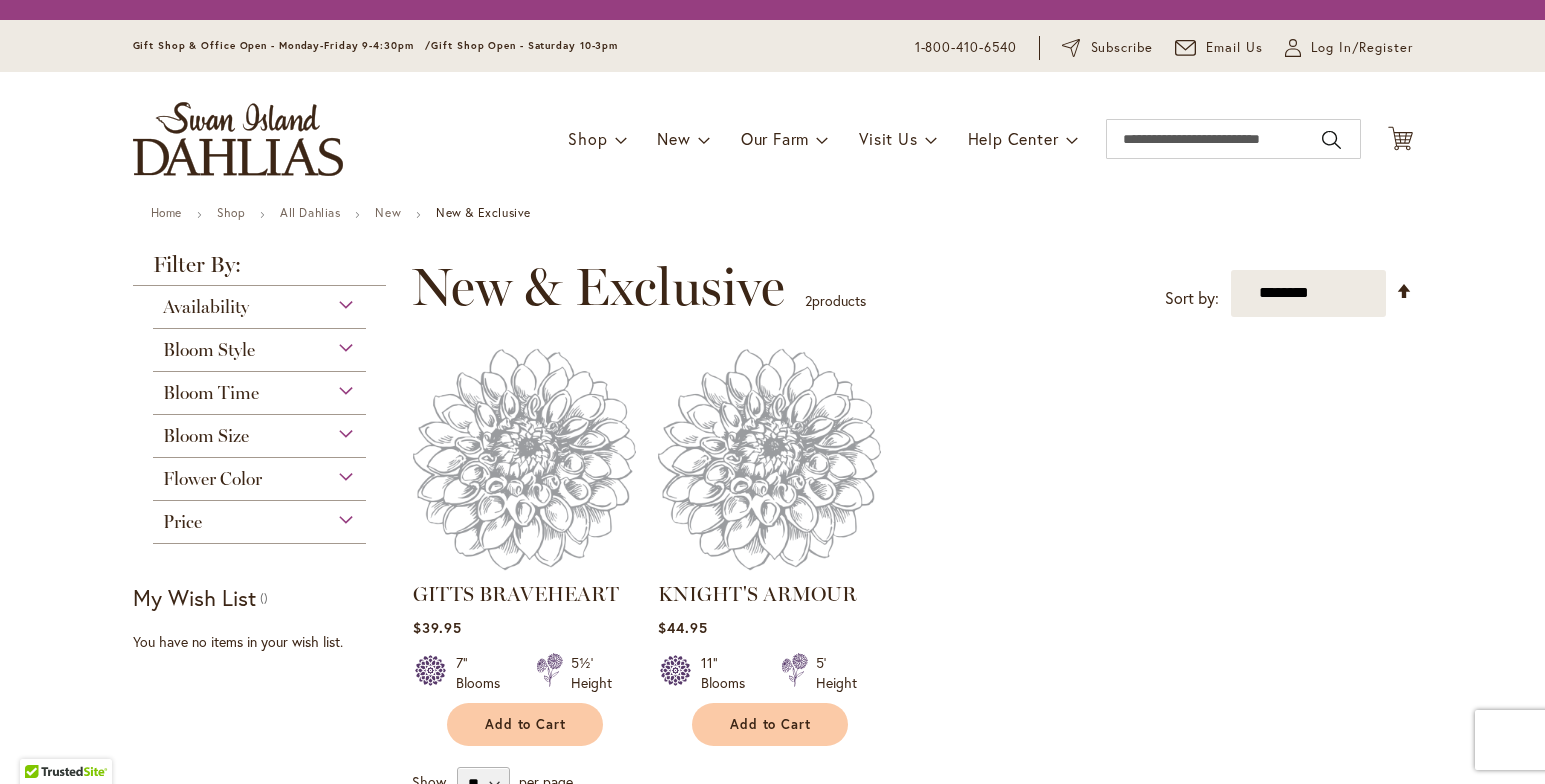 scroll, scrollTop: 0, scrollLeft: 0, axis: both 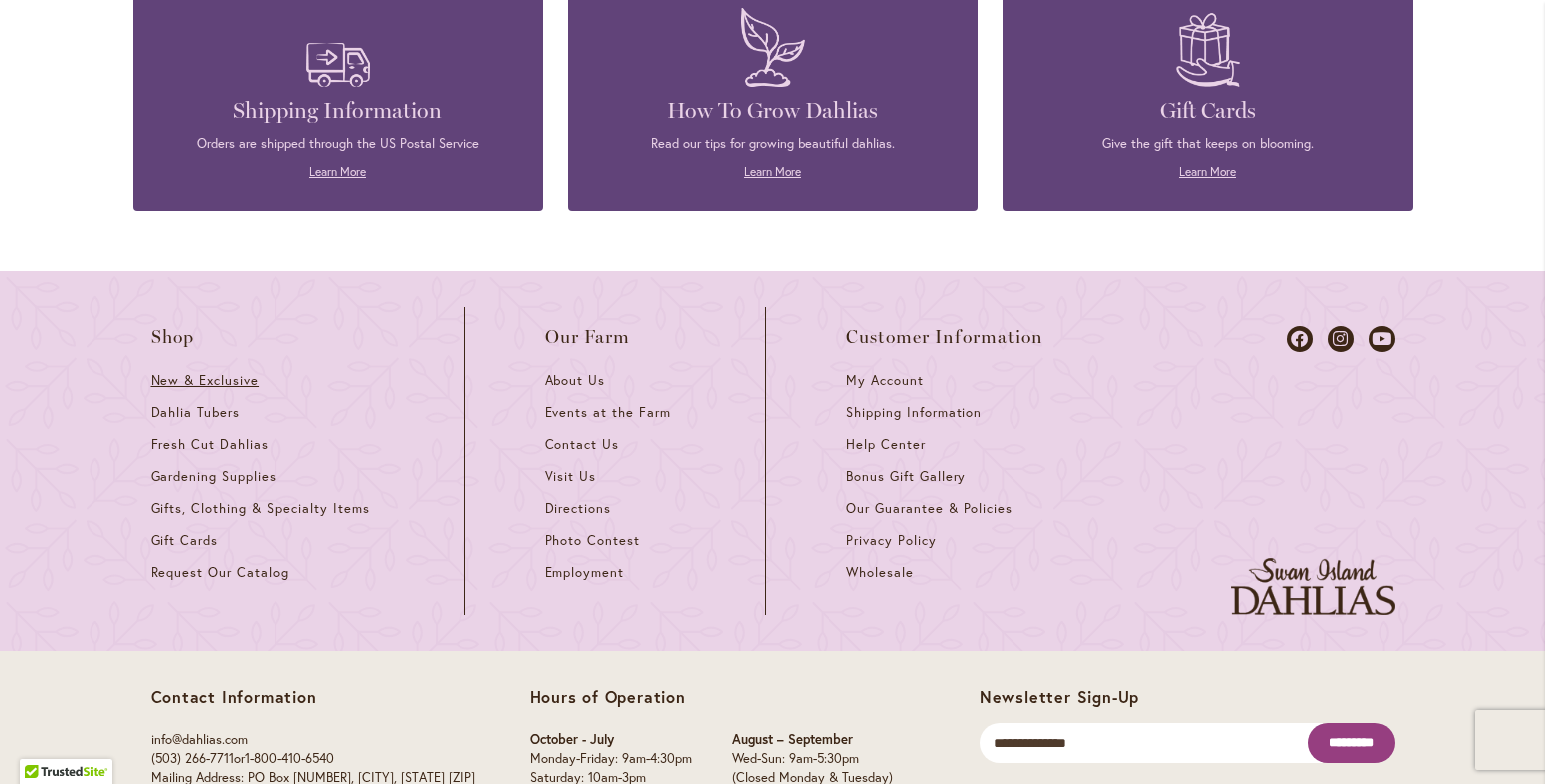 click on "New & Exclusive" at bounding box center (267, 388) 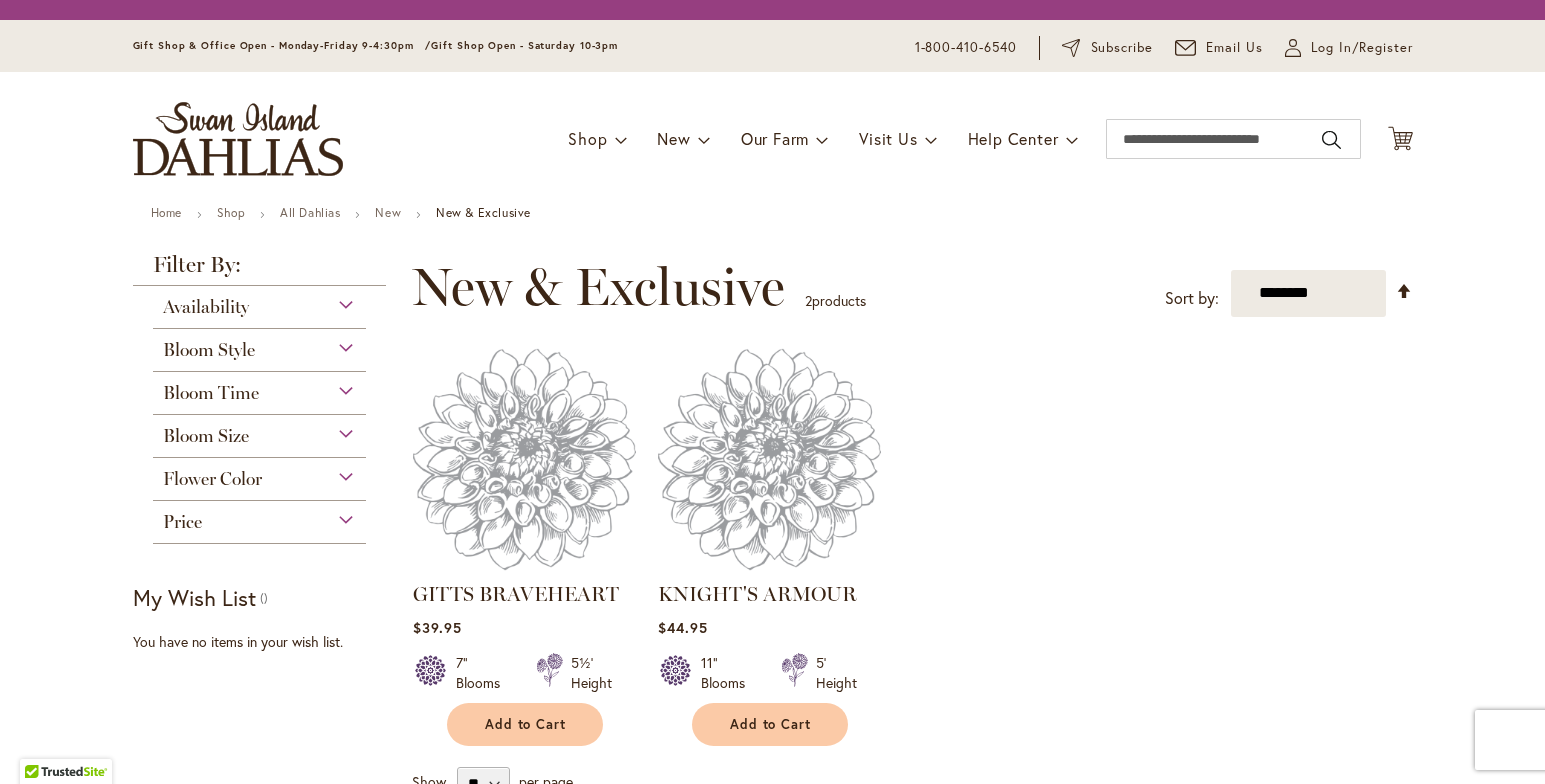 scroll, scrollTop: 0, scrollLeft: 0, axis: both 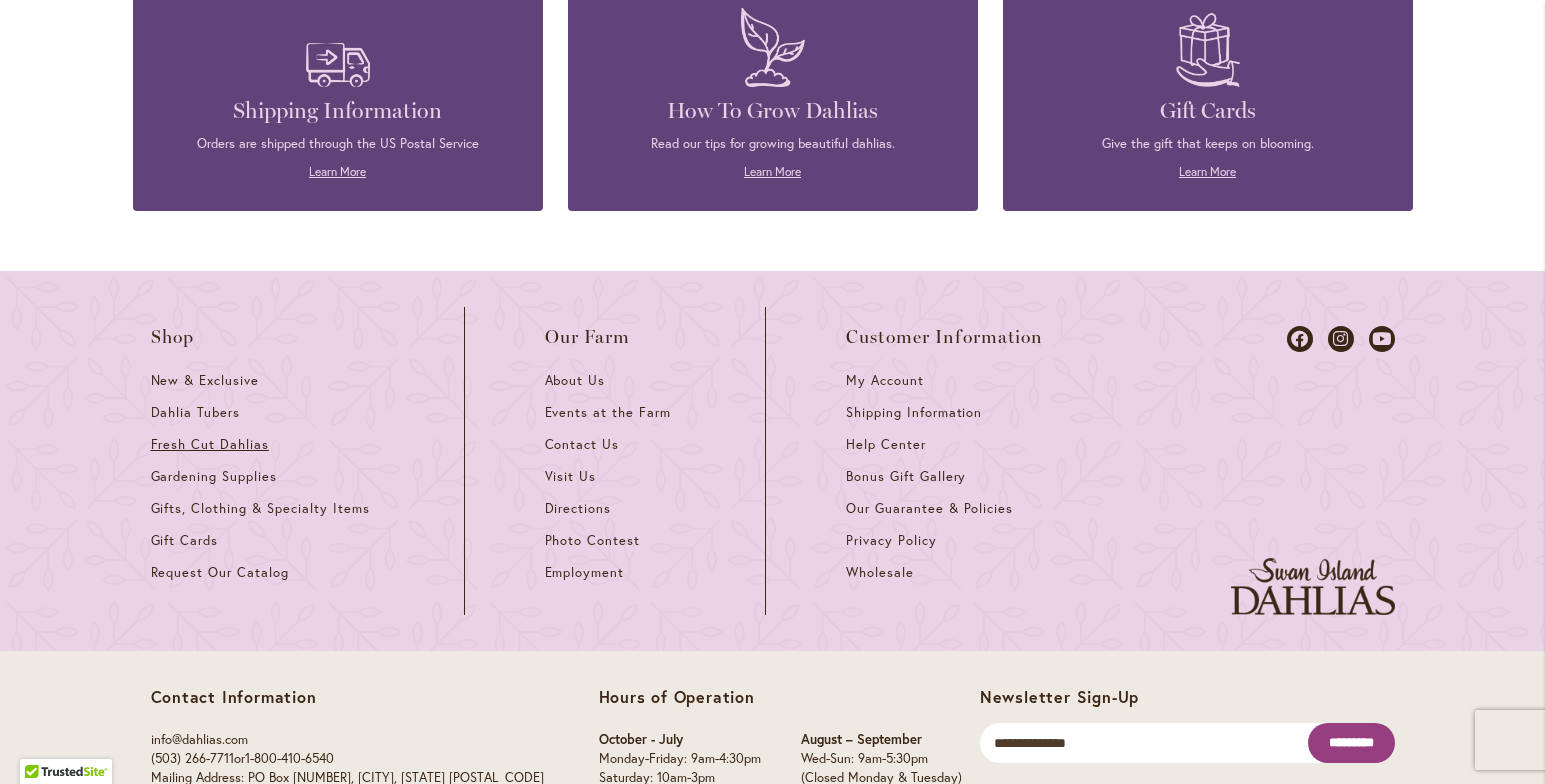 click on "Fresh Cut Dahlias" at bounding box center [210, 444] 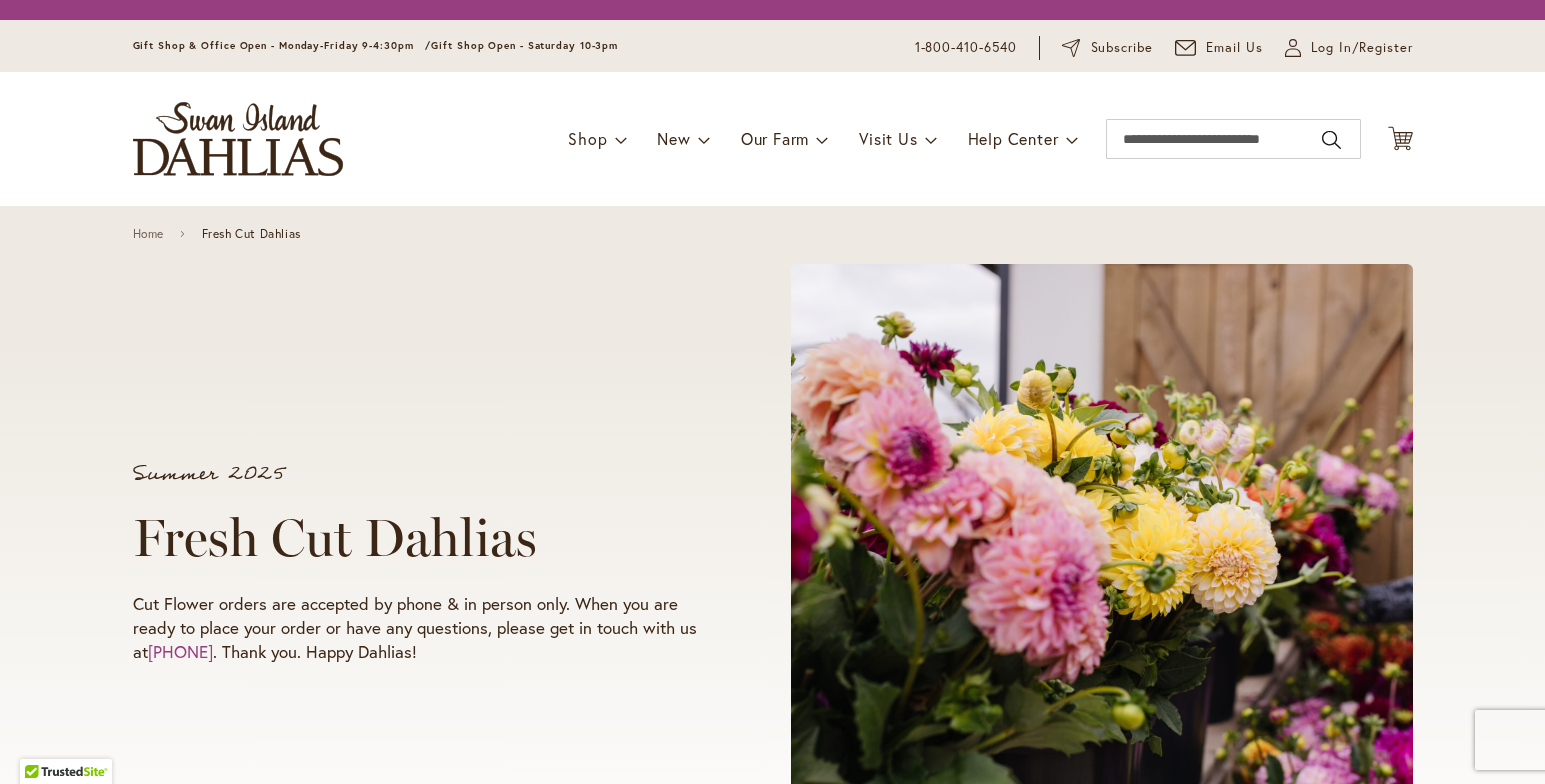 scroll, scrollTop: 0, scrollLeft: 0, axis: both 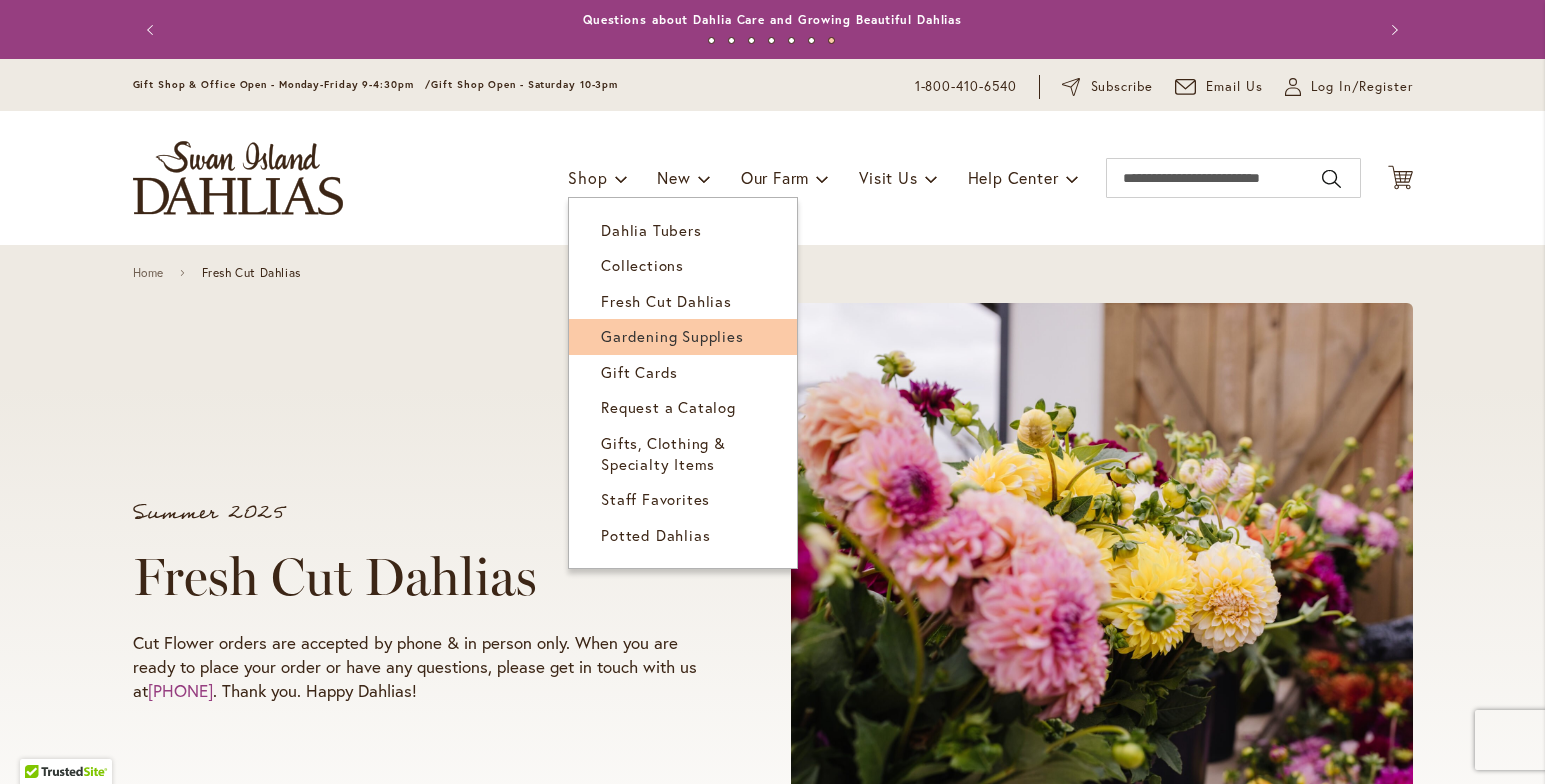 click on "Gardening Supplies" at bounding box center [683, 336] 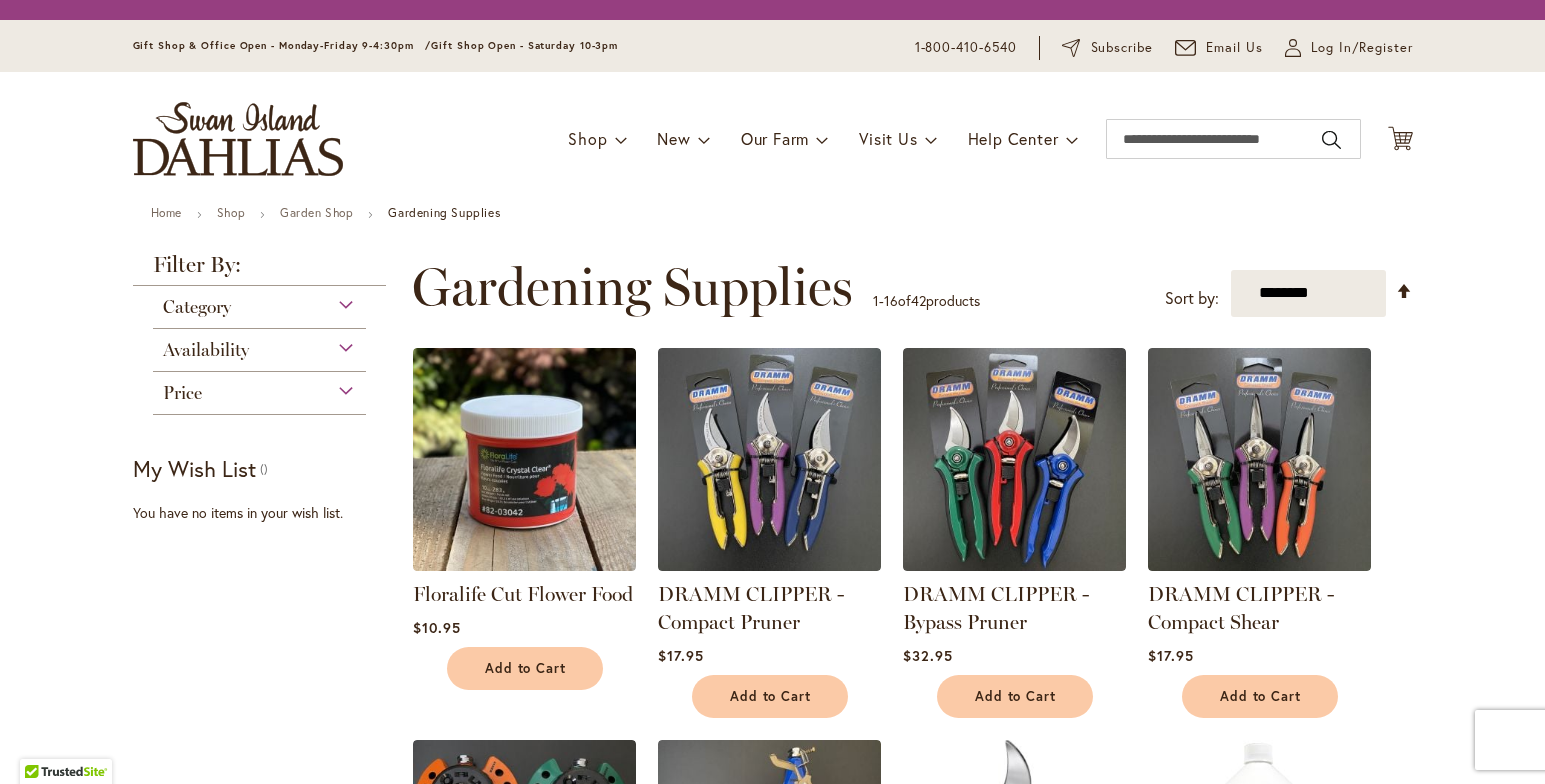 scroll, scrollTop: 0, scrollLeft: 0, axis: both 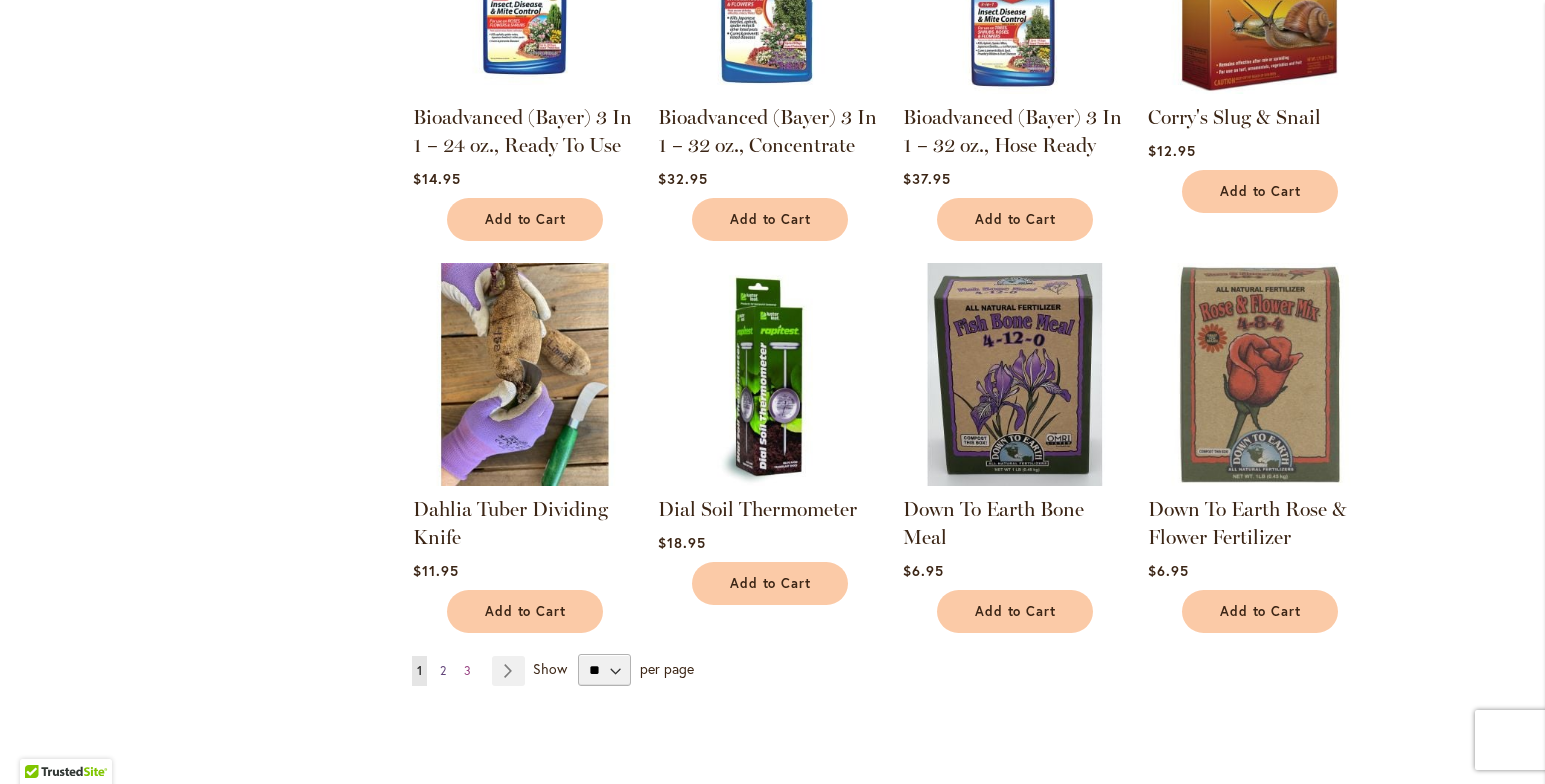 click on "2" at bounding box center (443, 670) 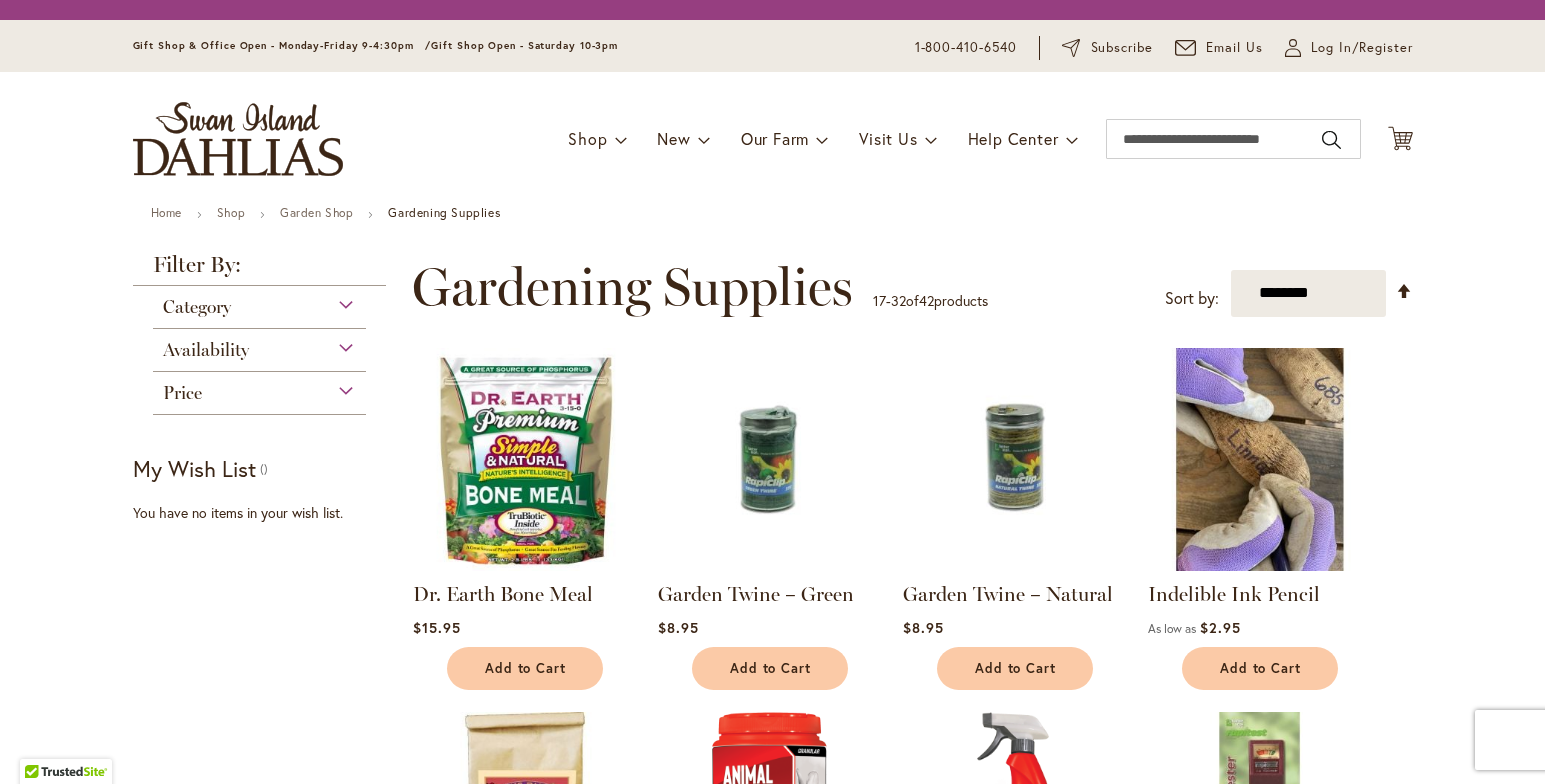 scroll, scrollTop: 0, scrollLeft: 0, axis: both 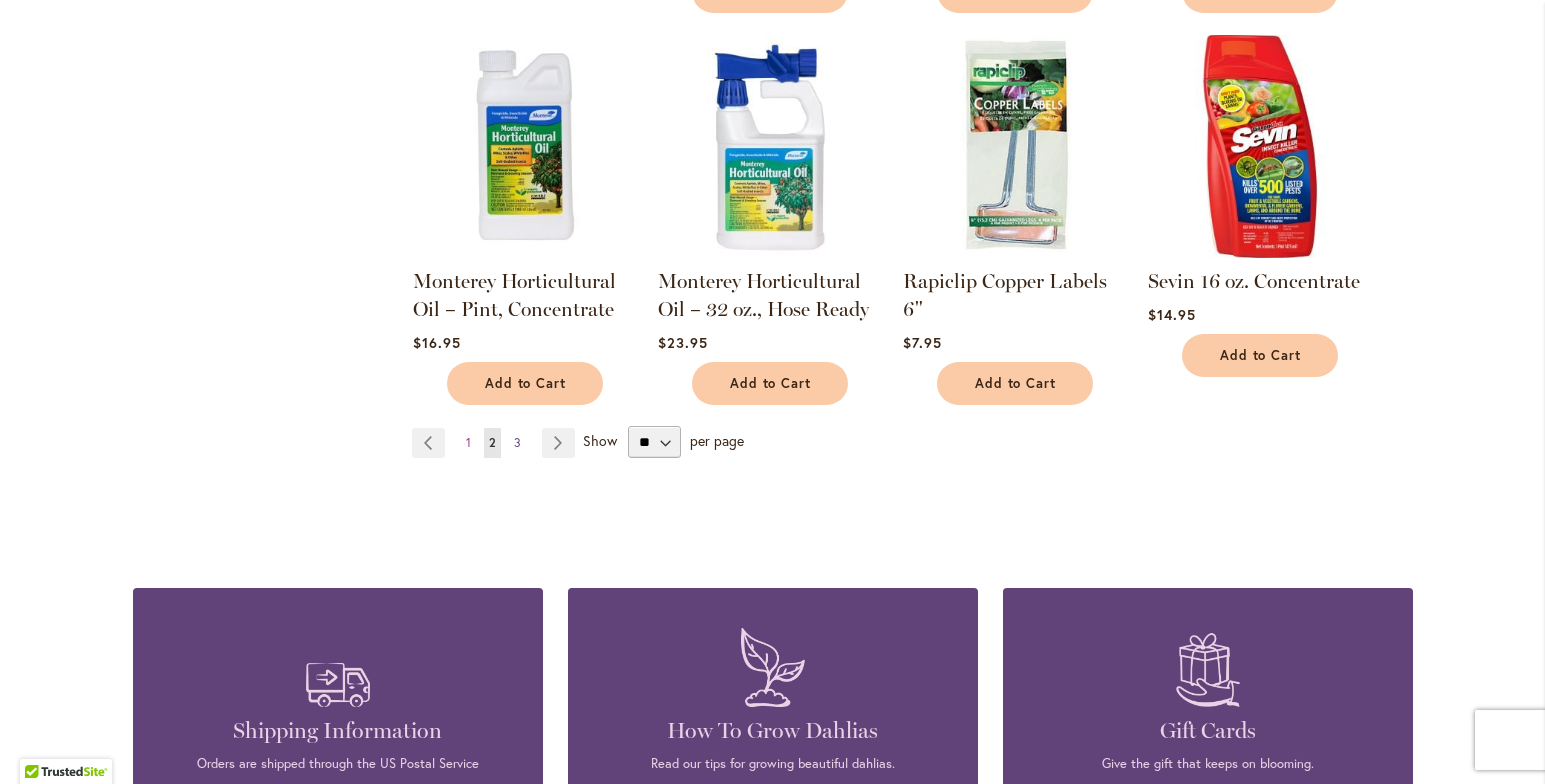 click on "3" at bounding box center [517, 442] 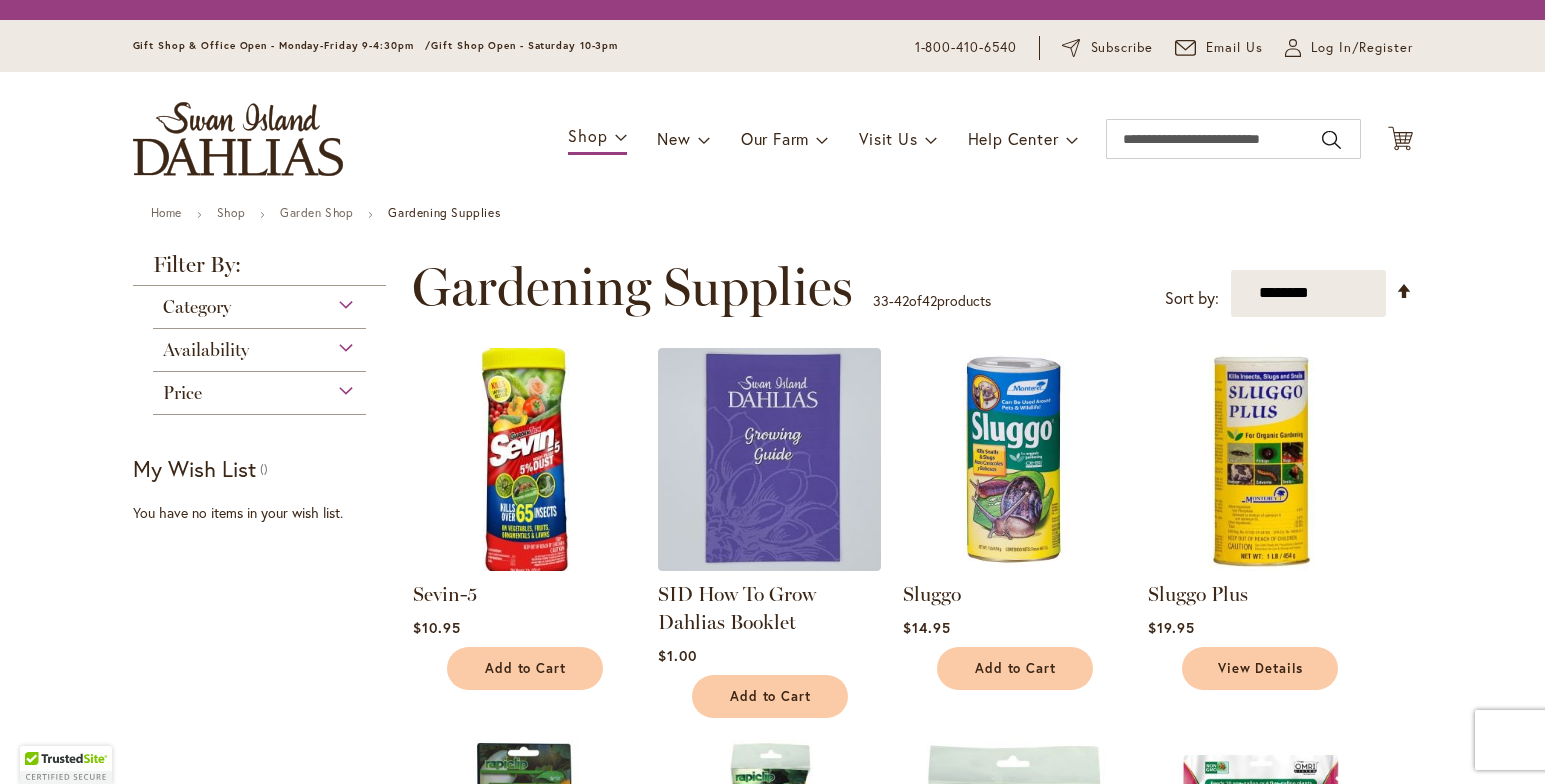 scroll, scrollTop: 0, scrollLeft: 0, axis: both 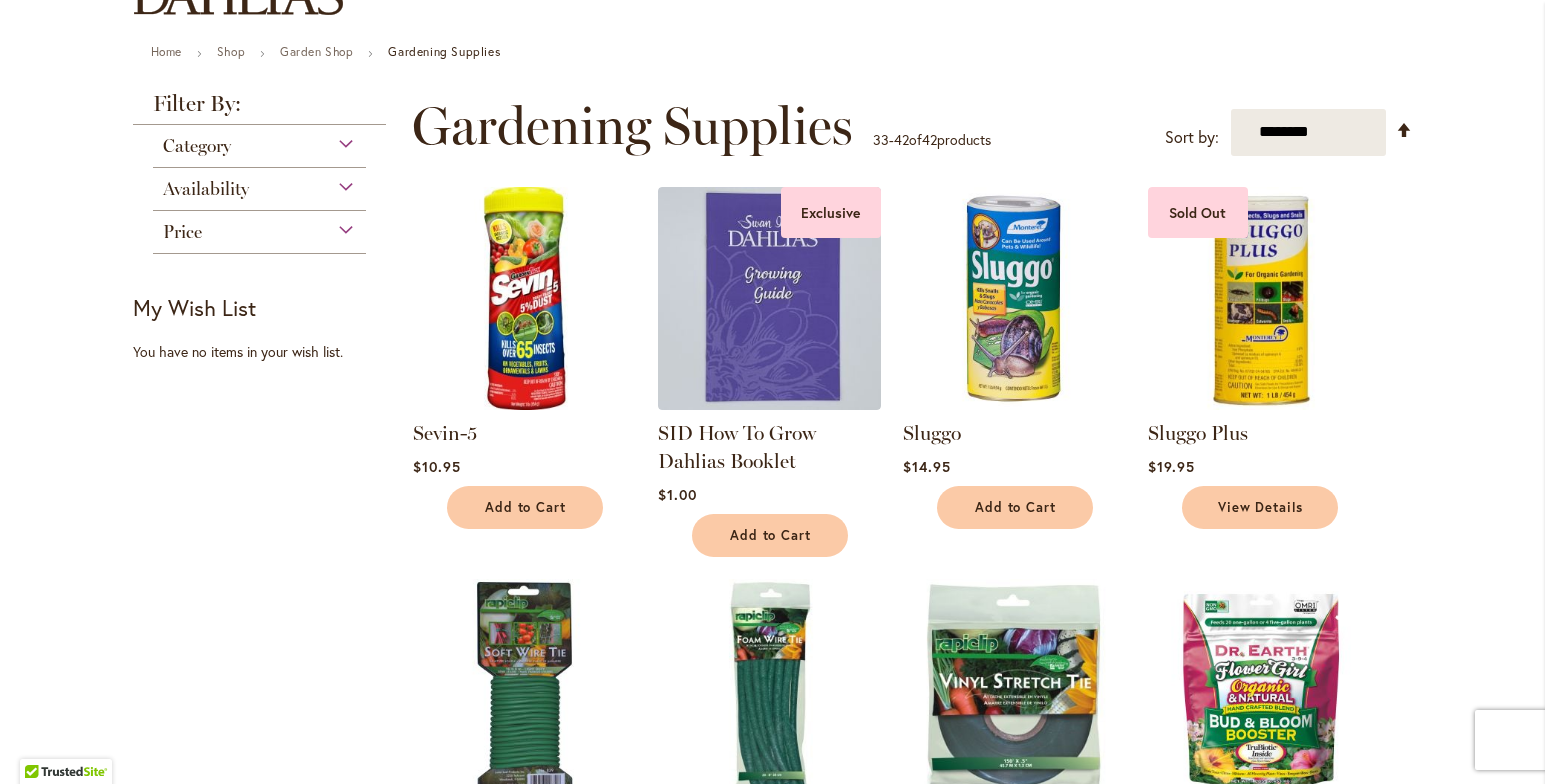 click on "SID How To Grow Dahlias Booklet" at bounding box center (769, 447) 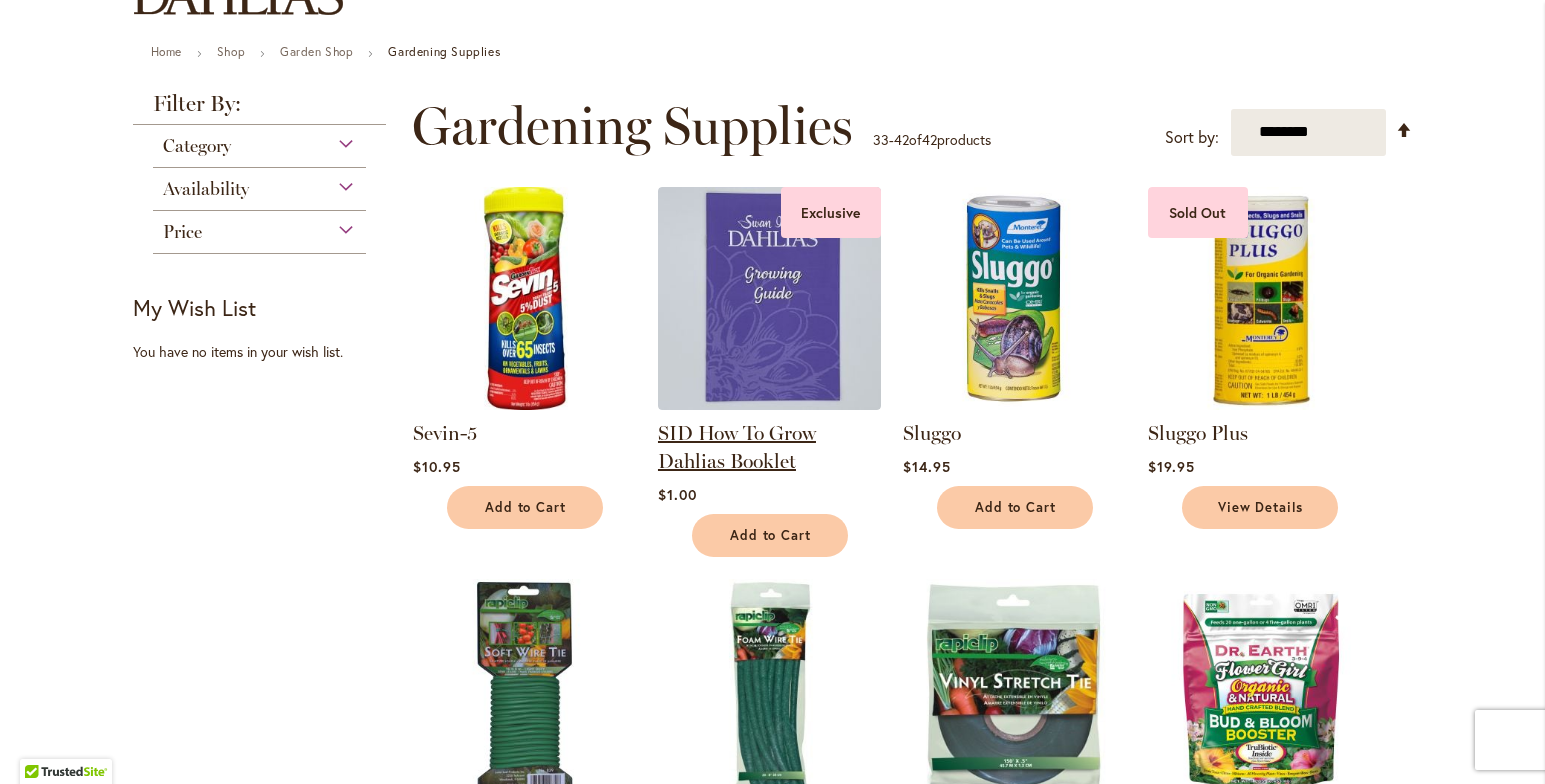 click on "SID How To Grow Dahlias Booklet" at bounding box center (737, 447) 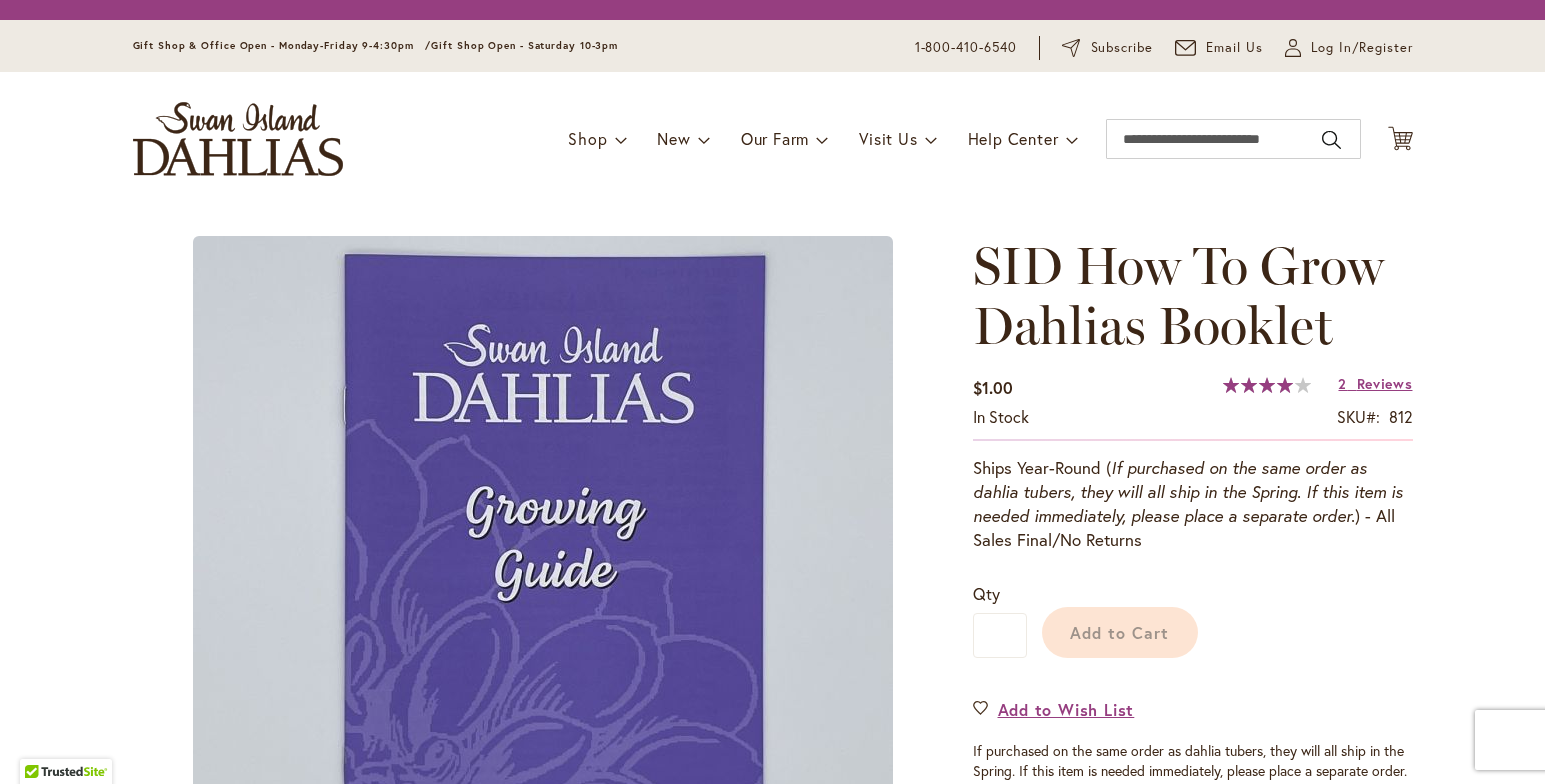 scroll, scrollTop: 0, scrollLeft: 0, axis: both 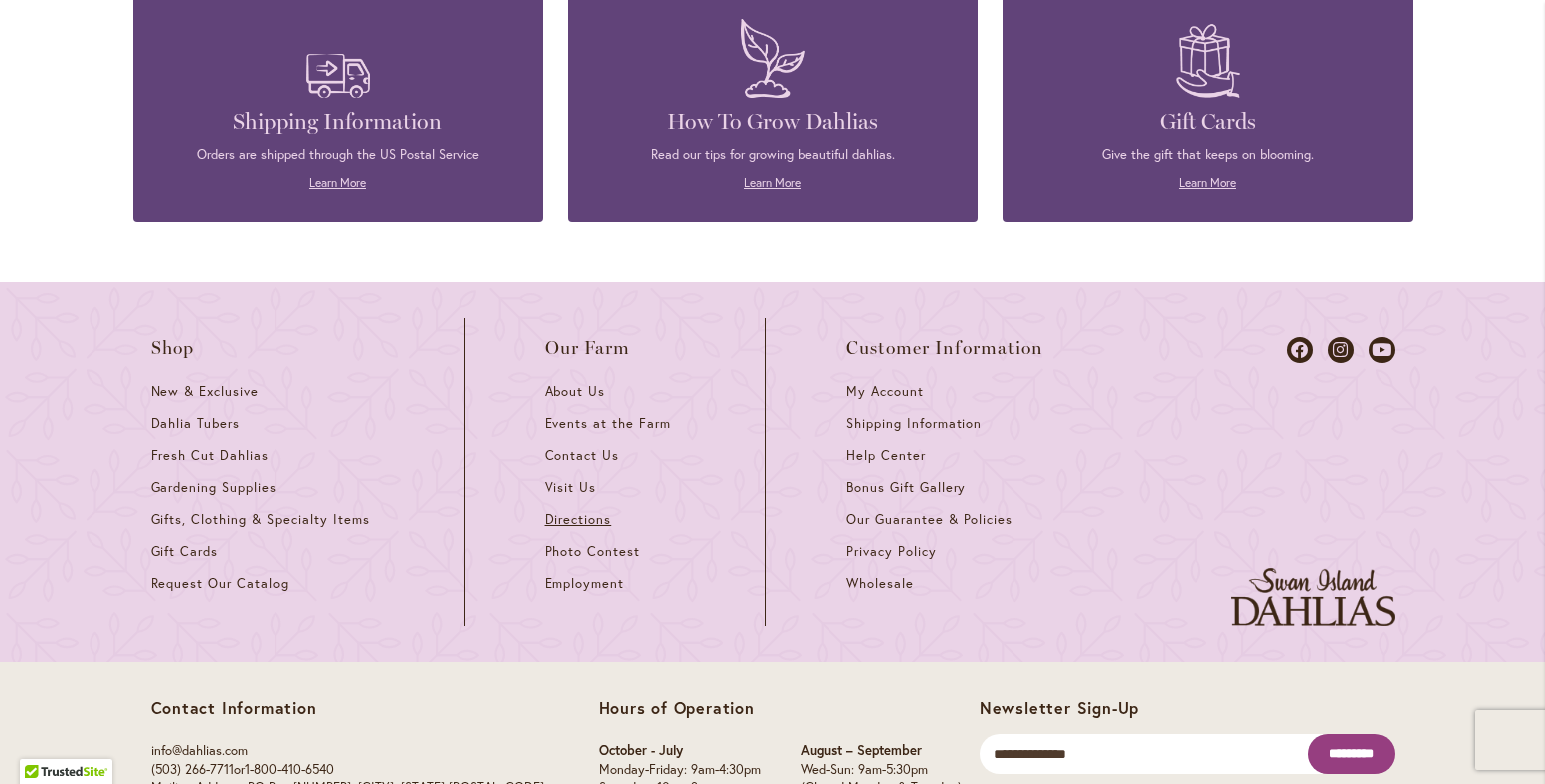 click on "Directions" at bounding box center (578, 519) 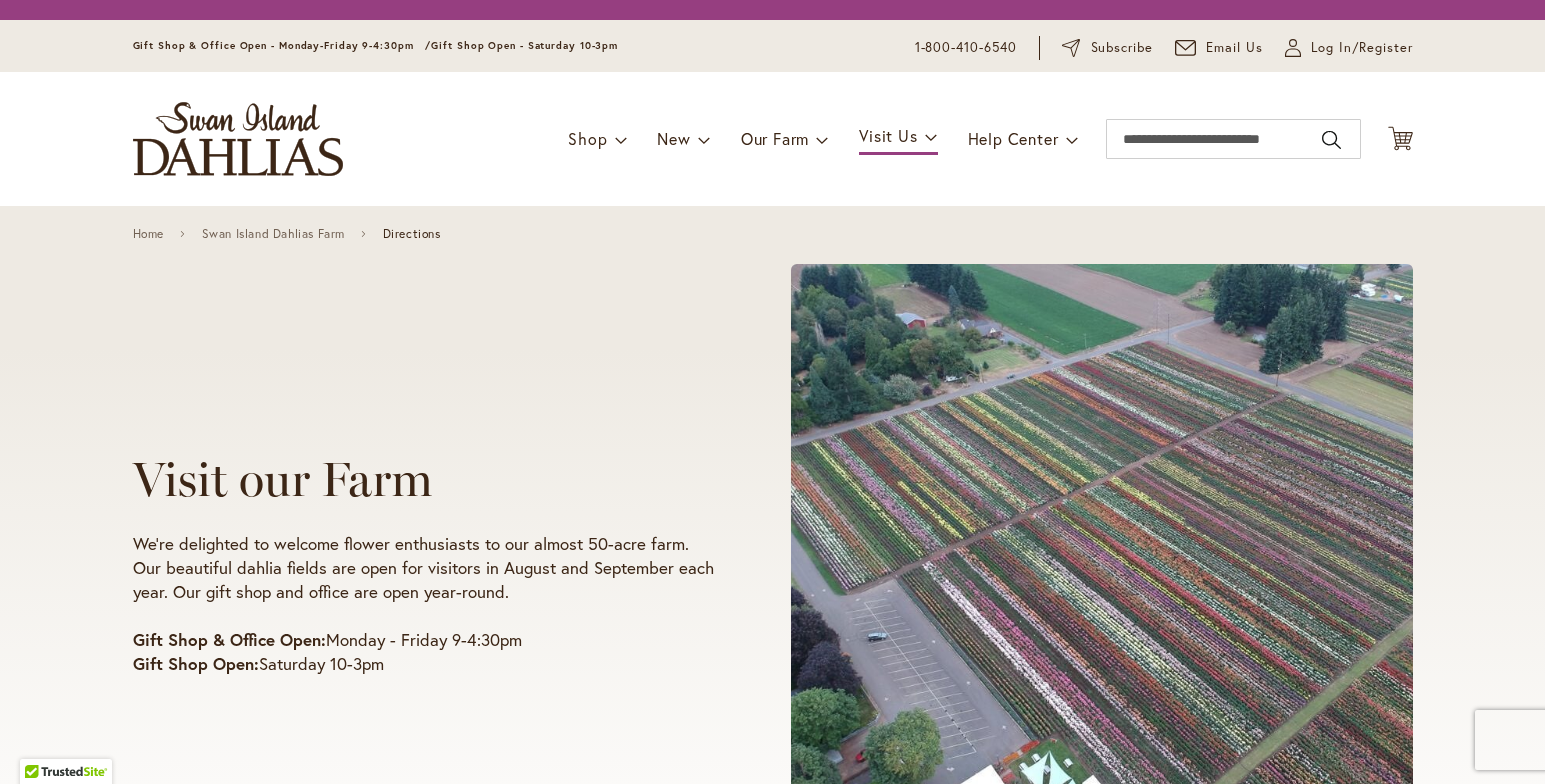 scroll, scrollTop: 0, scrollLeft: 0, axis: both 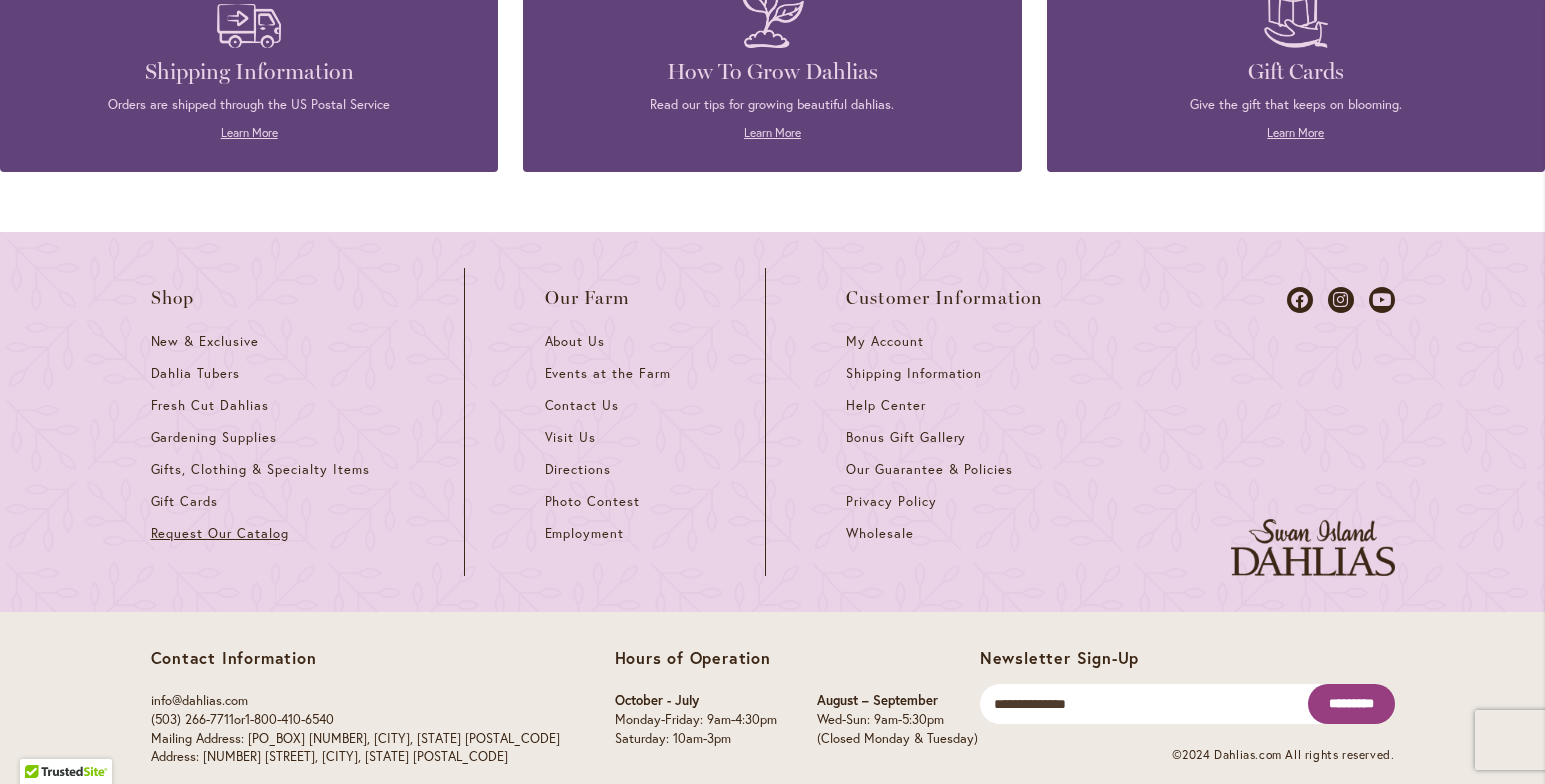 click on "Request Our Catalog" at bounding box center [220, 533] 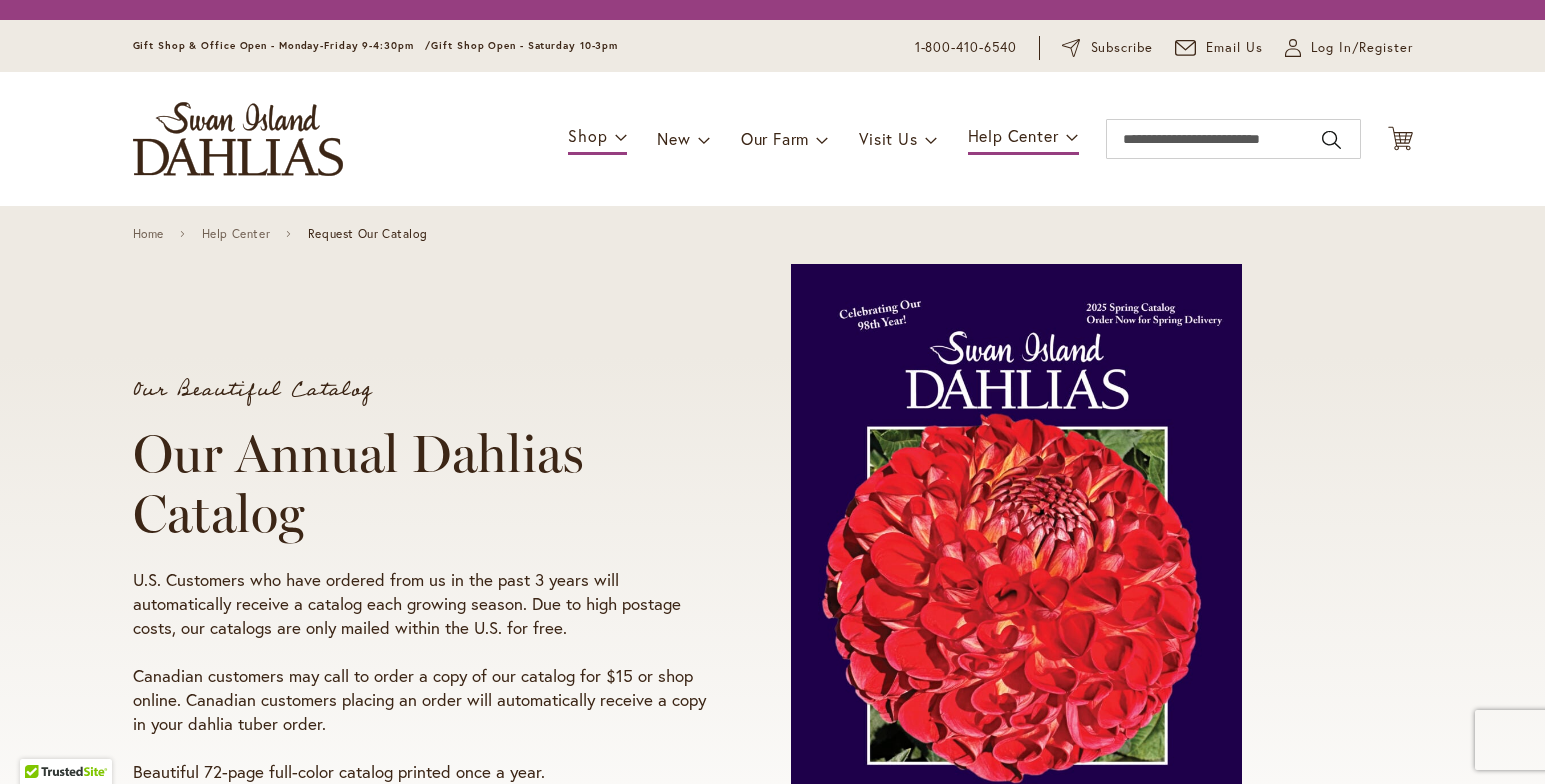 scroll, scrollTop: 0, scrollLeft: 0, axis: both 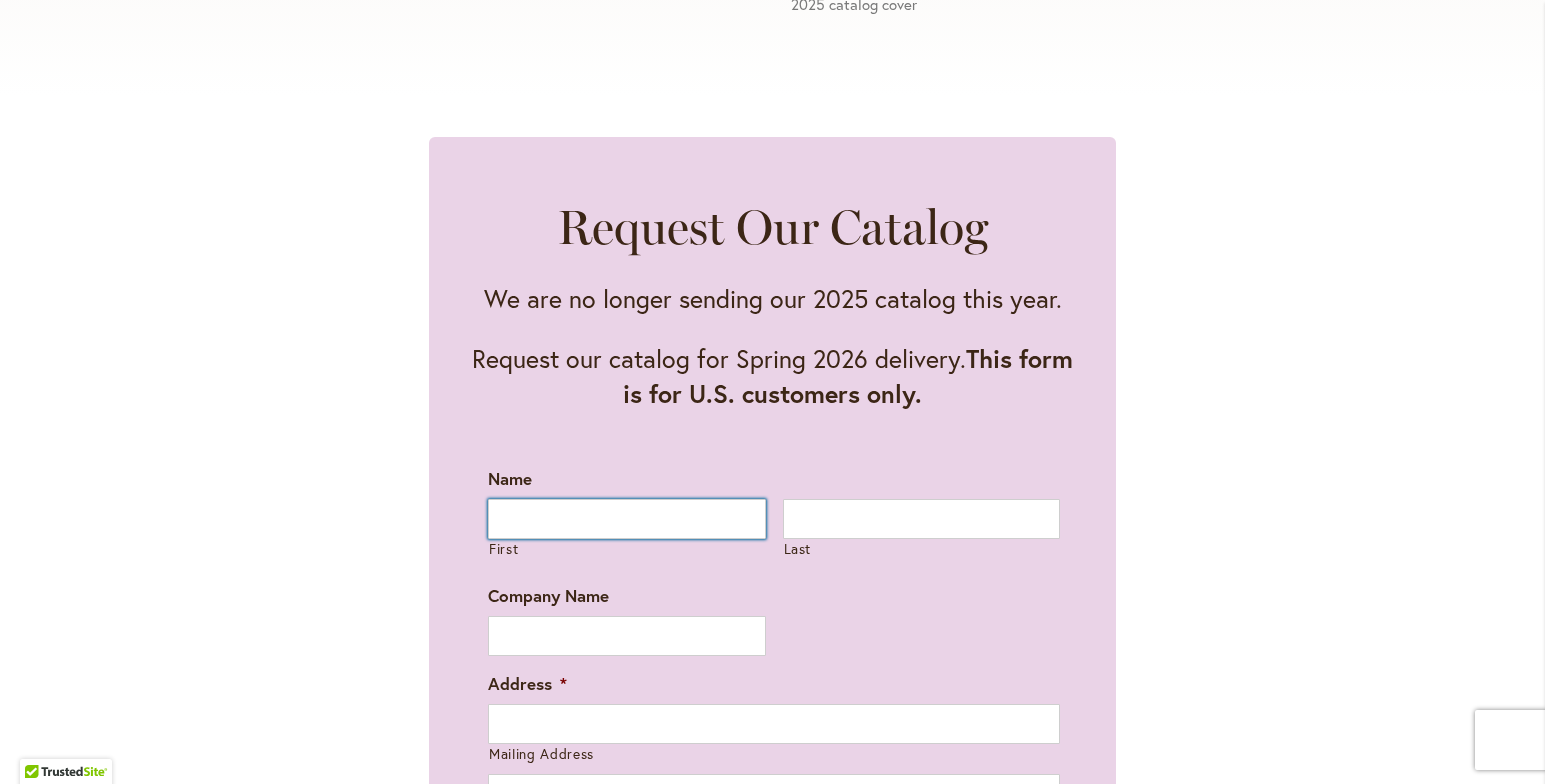 click on "First" at bounding box center (627, 519) 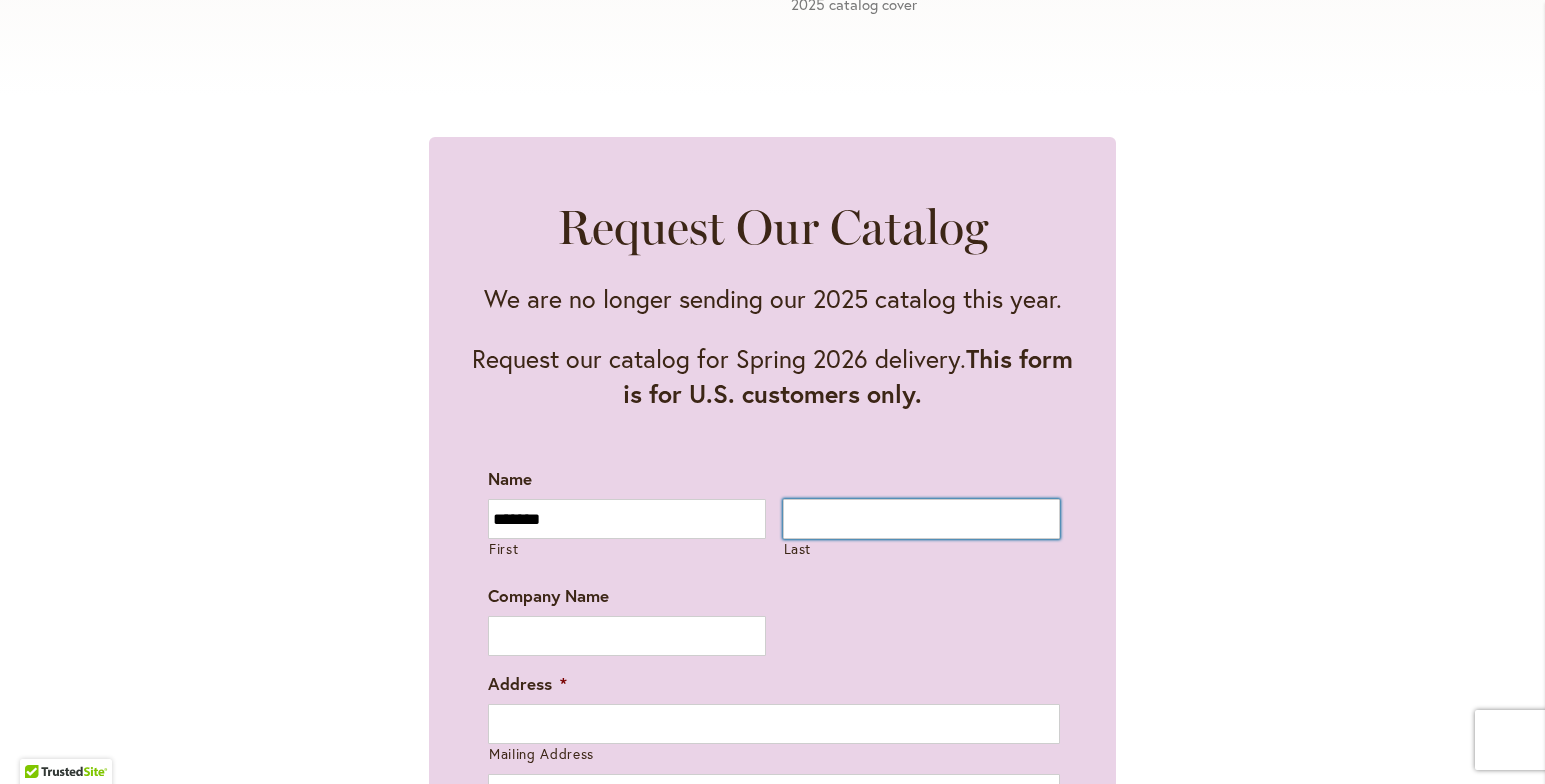 type on "******" 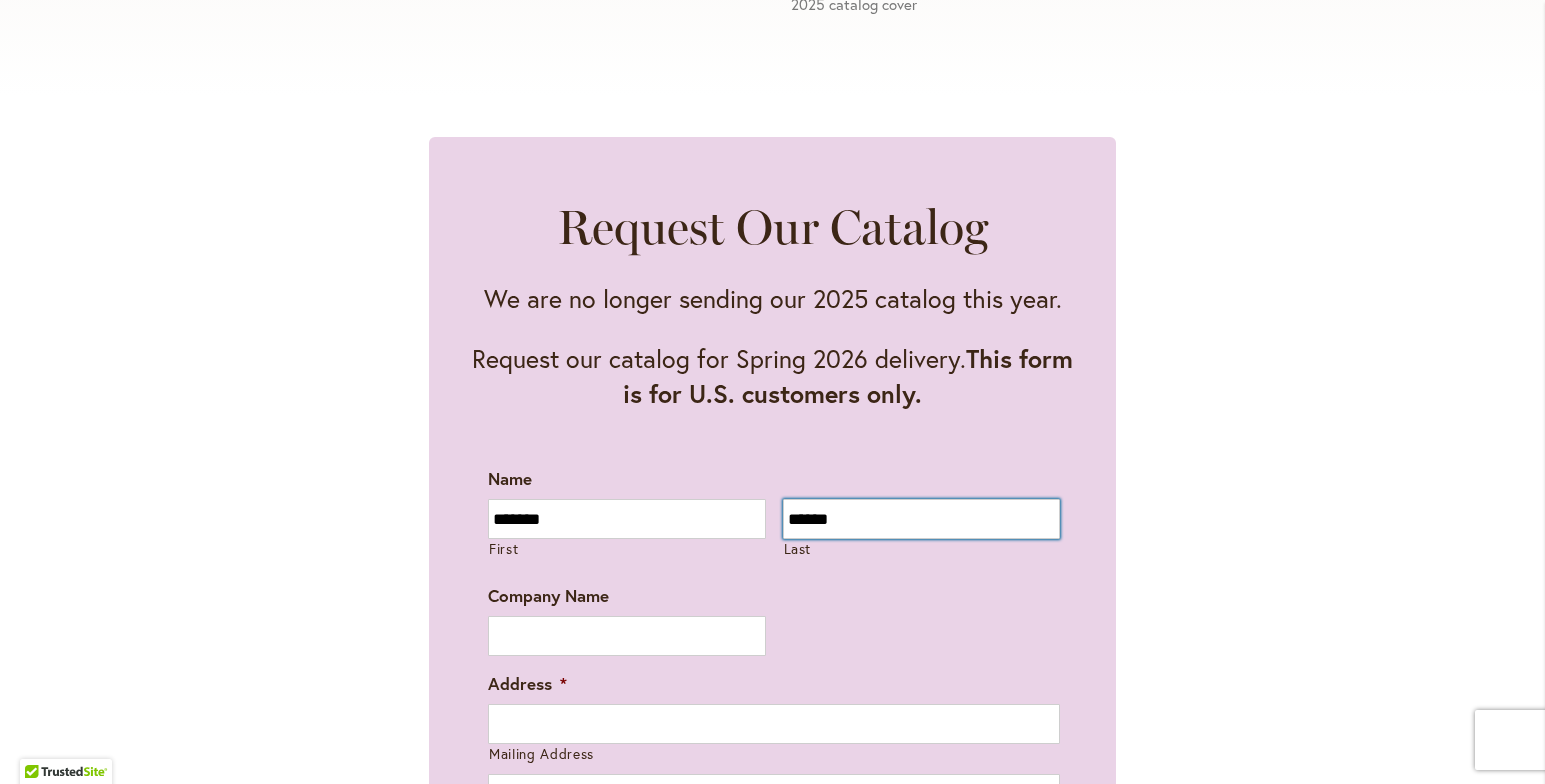type on "*****" 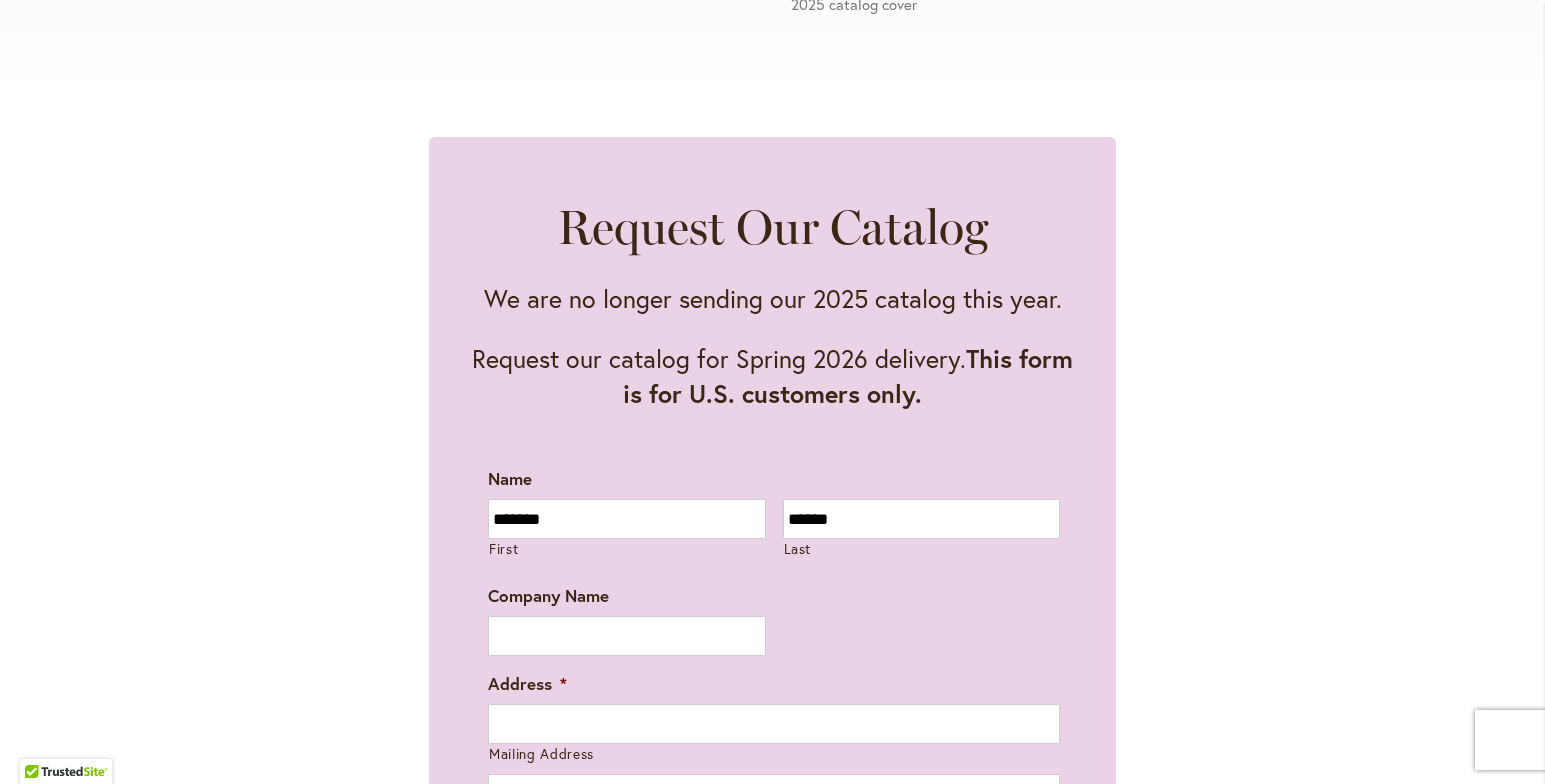 type on "**********" 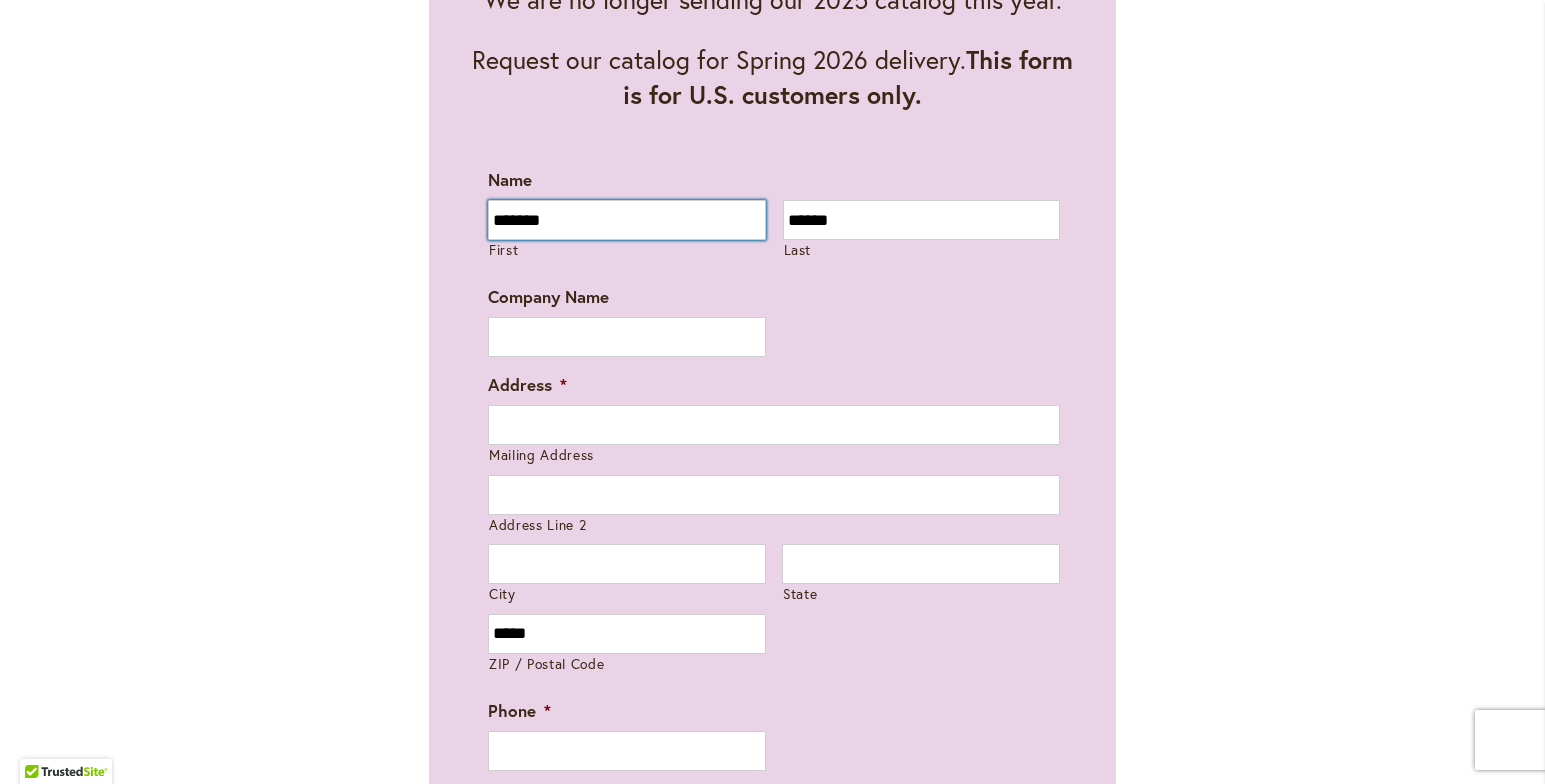 scroll, scrollTop: 1200, scrollLeft: 0, axis: vertical 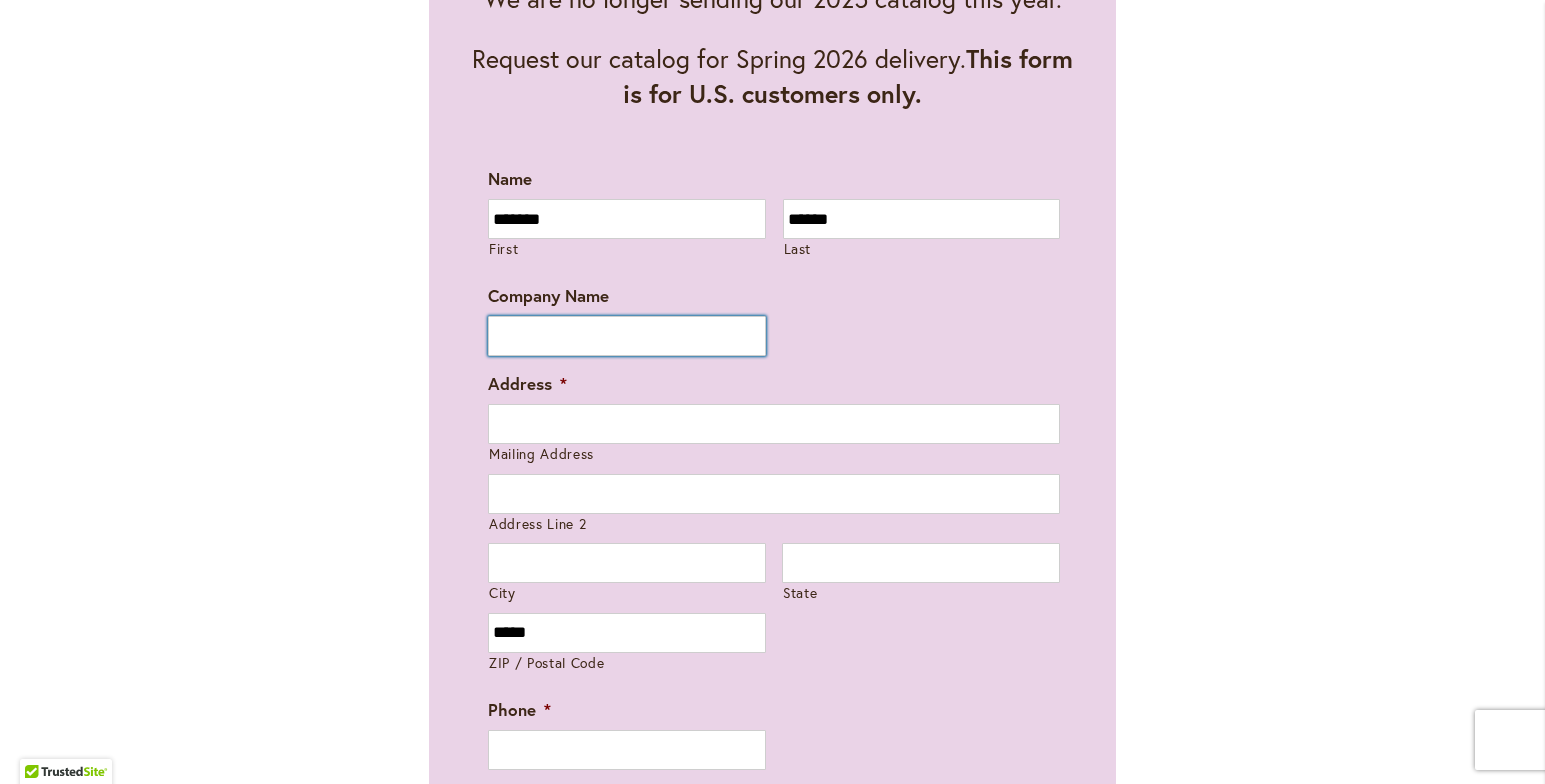 click on "Company Name" at bounding box center [627, 336] 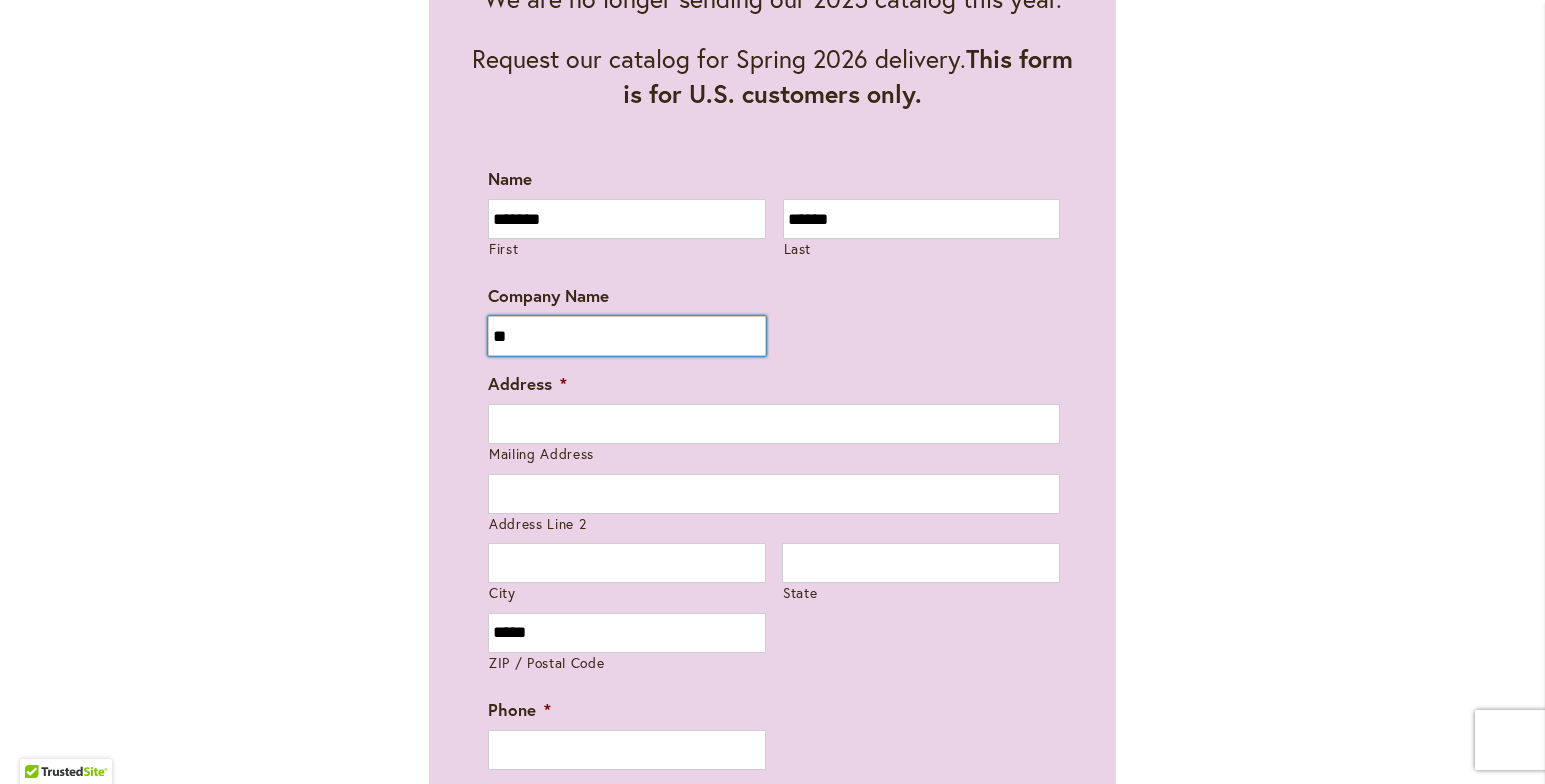type on "*" 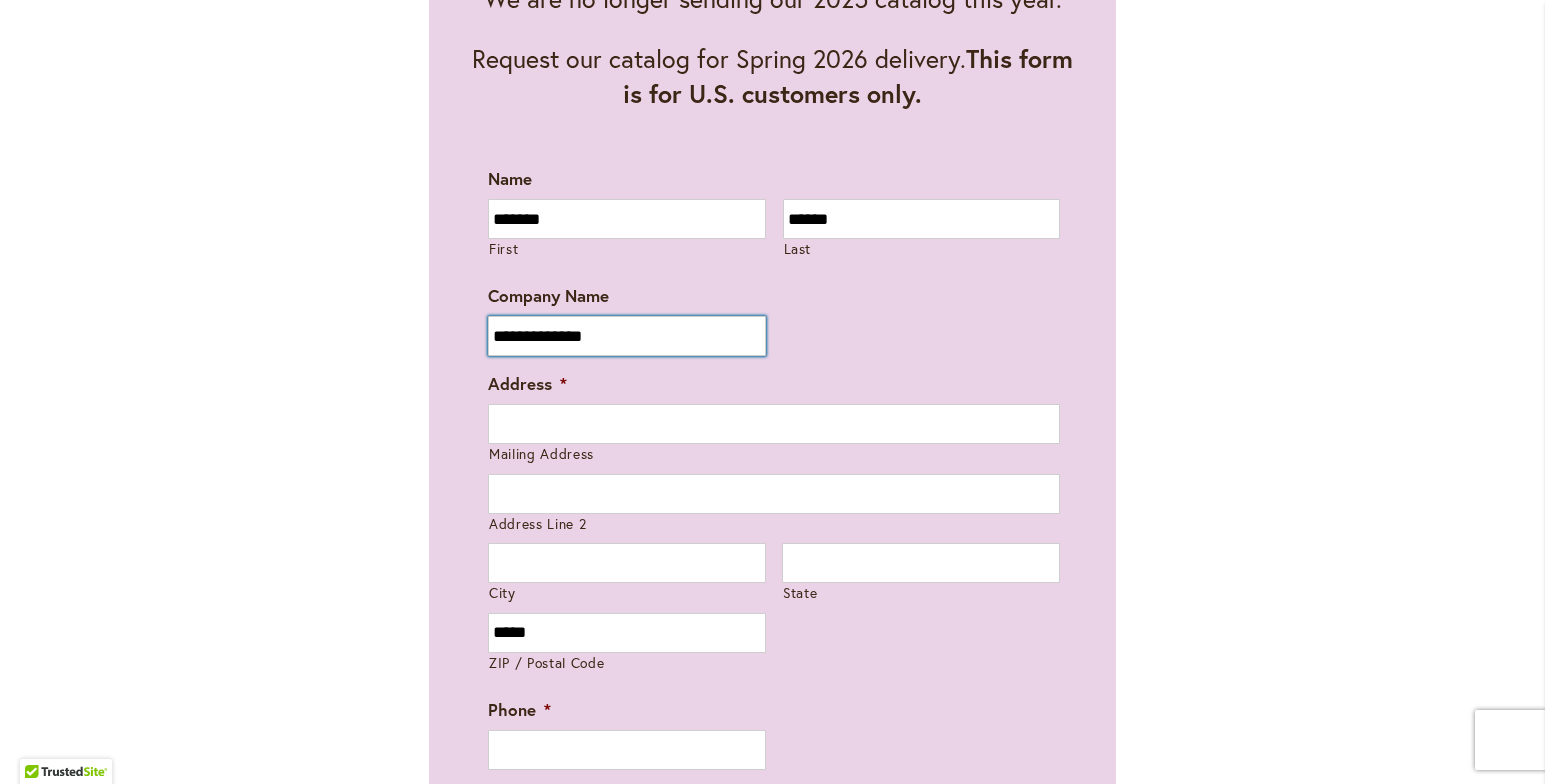 type on "**********" 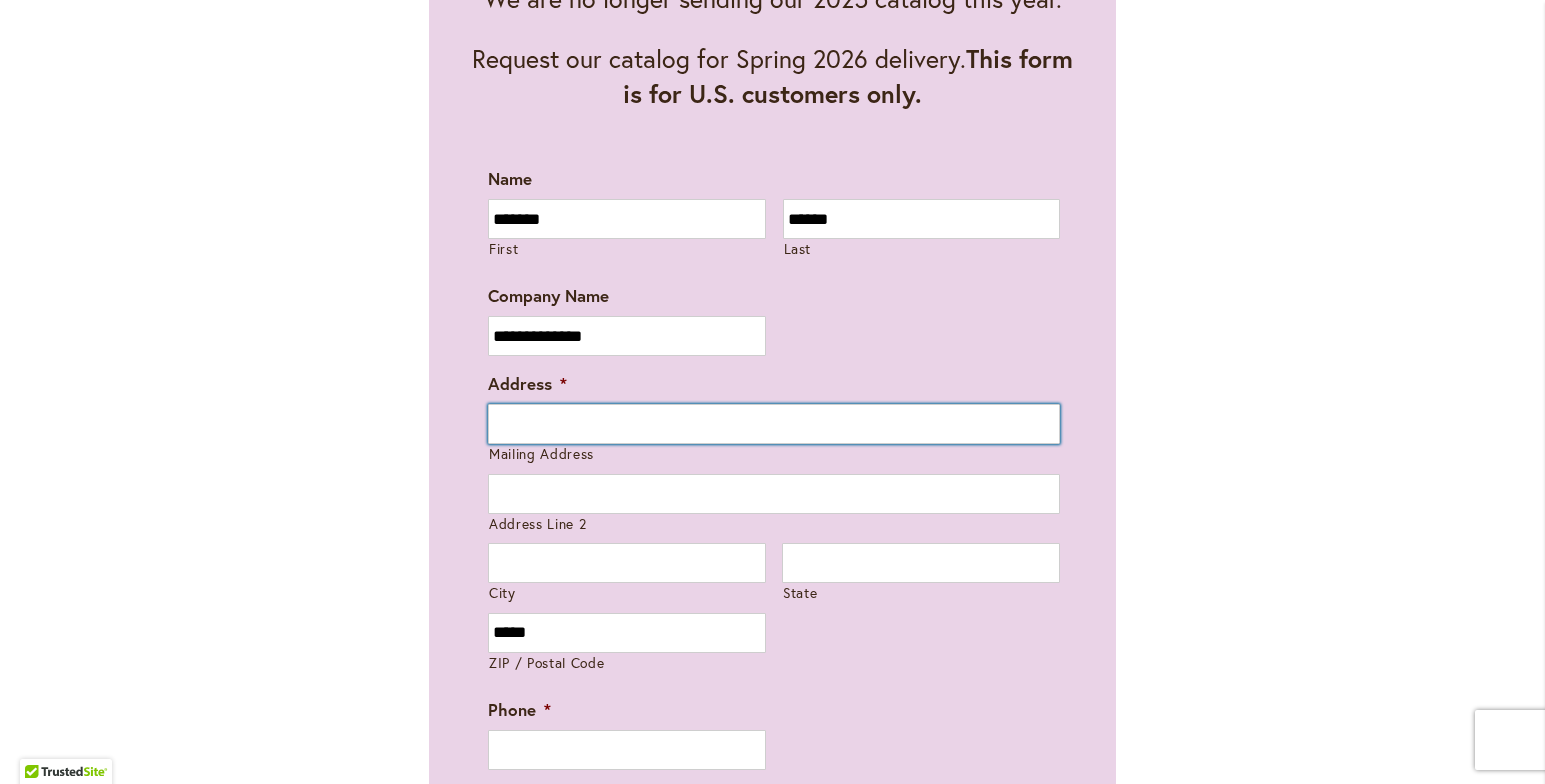 click on "Mailing Address" at bounding box center [774, 424] 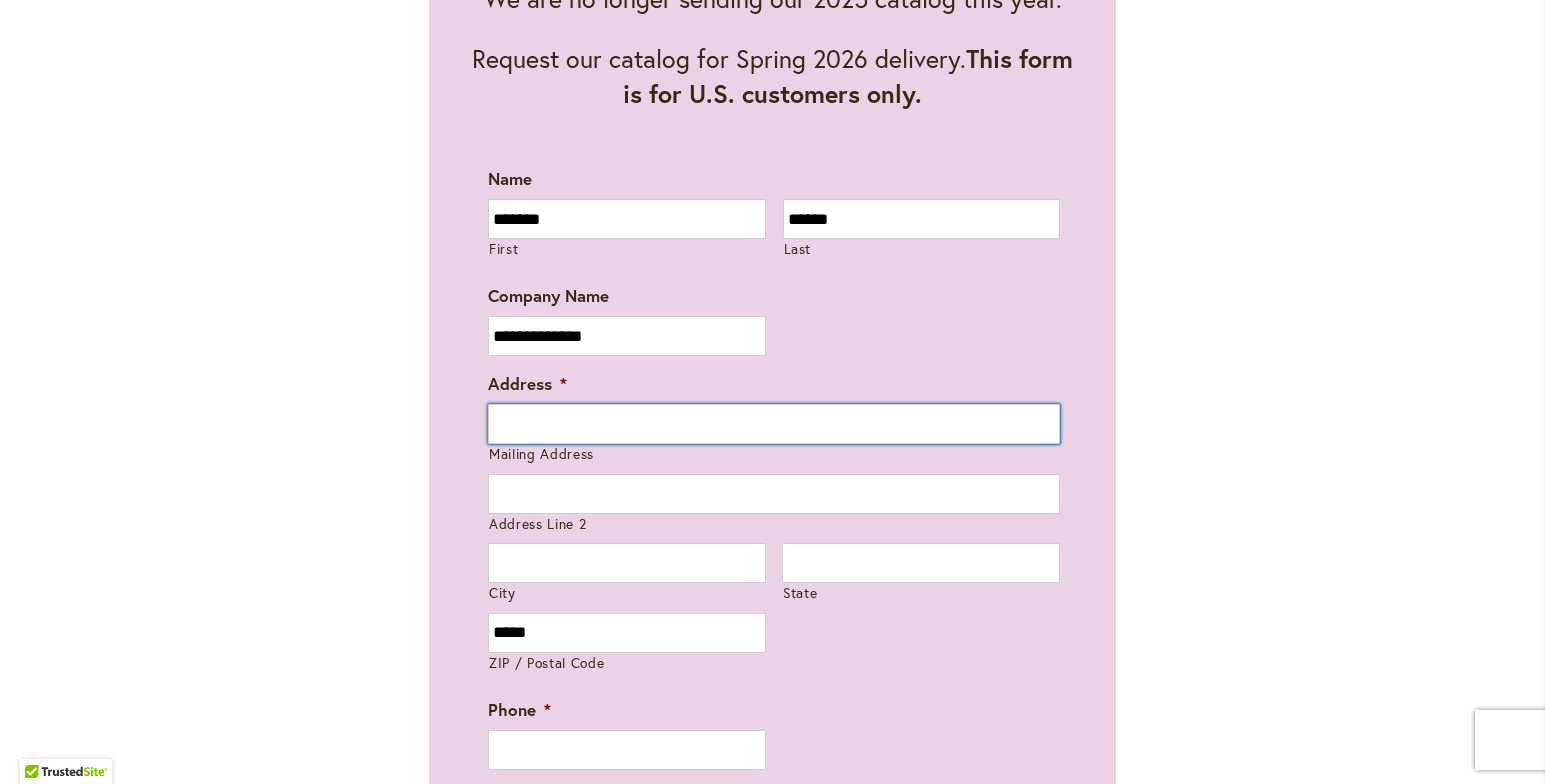 type on "**********" 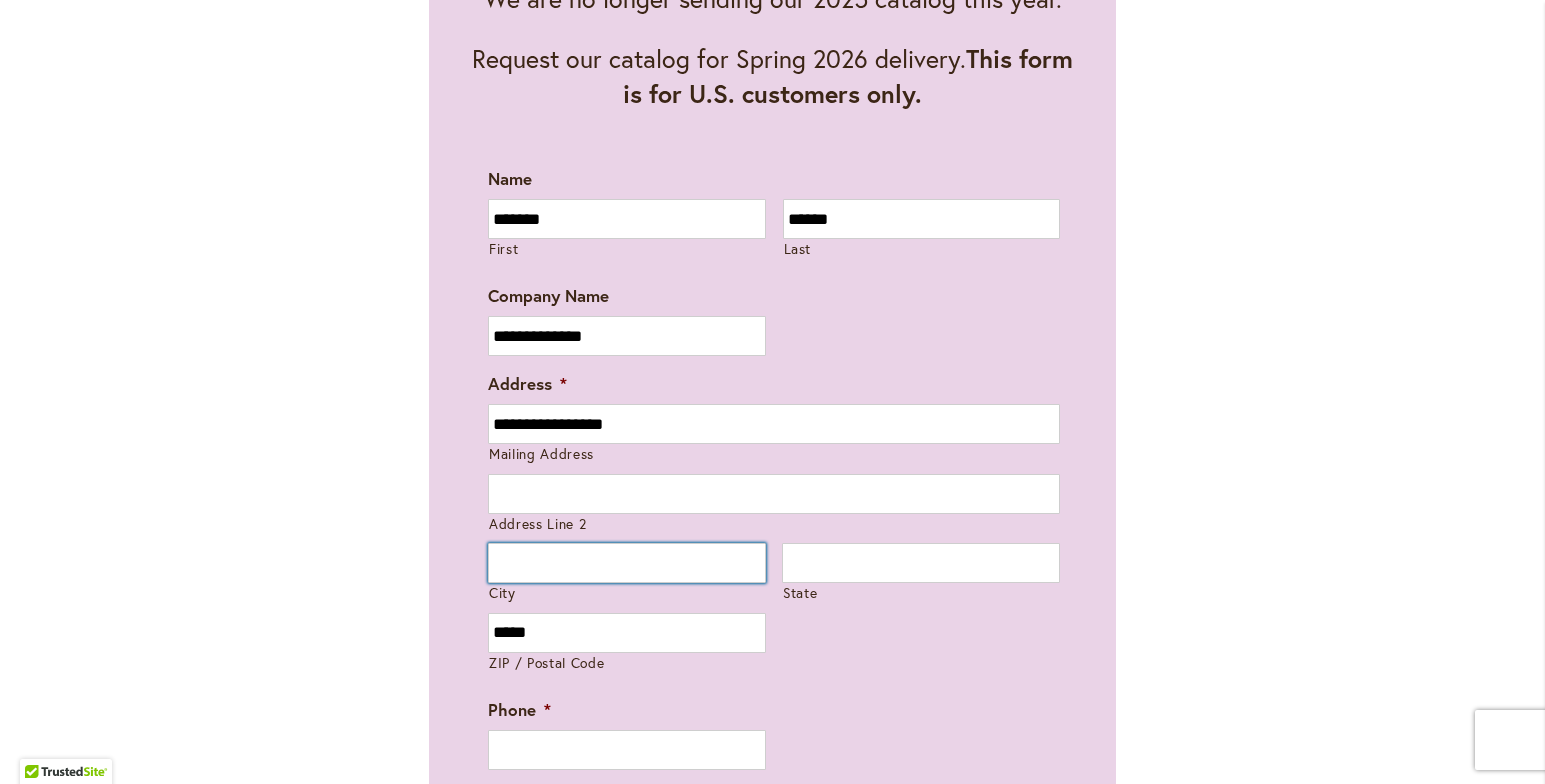 type on "*********" 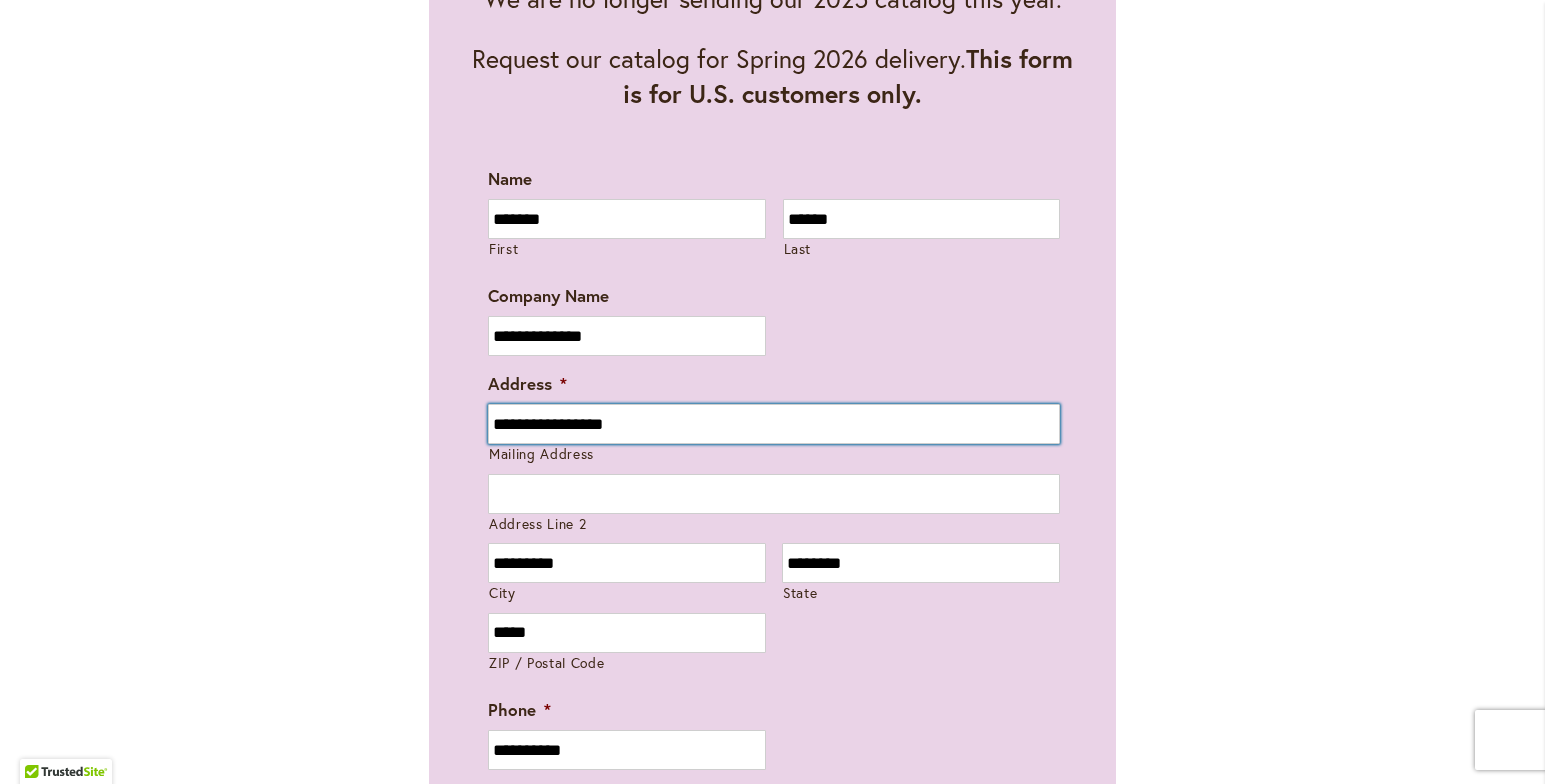 type on "**********" 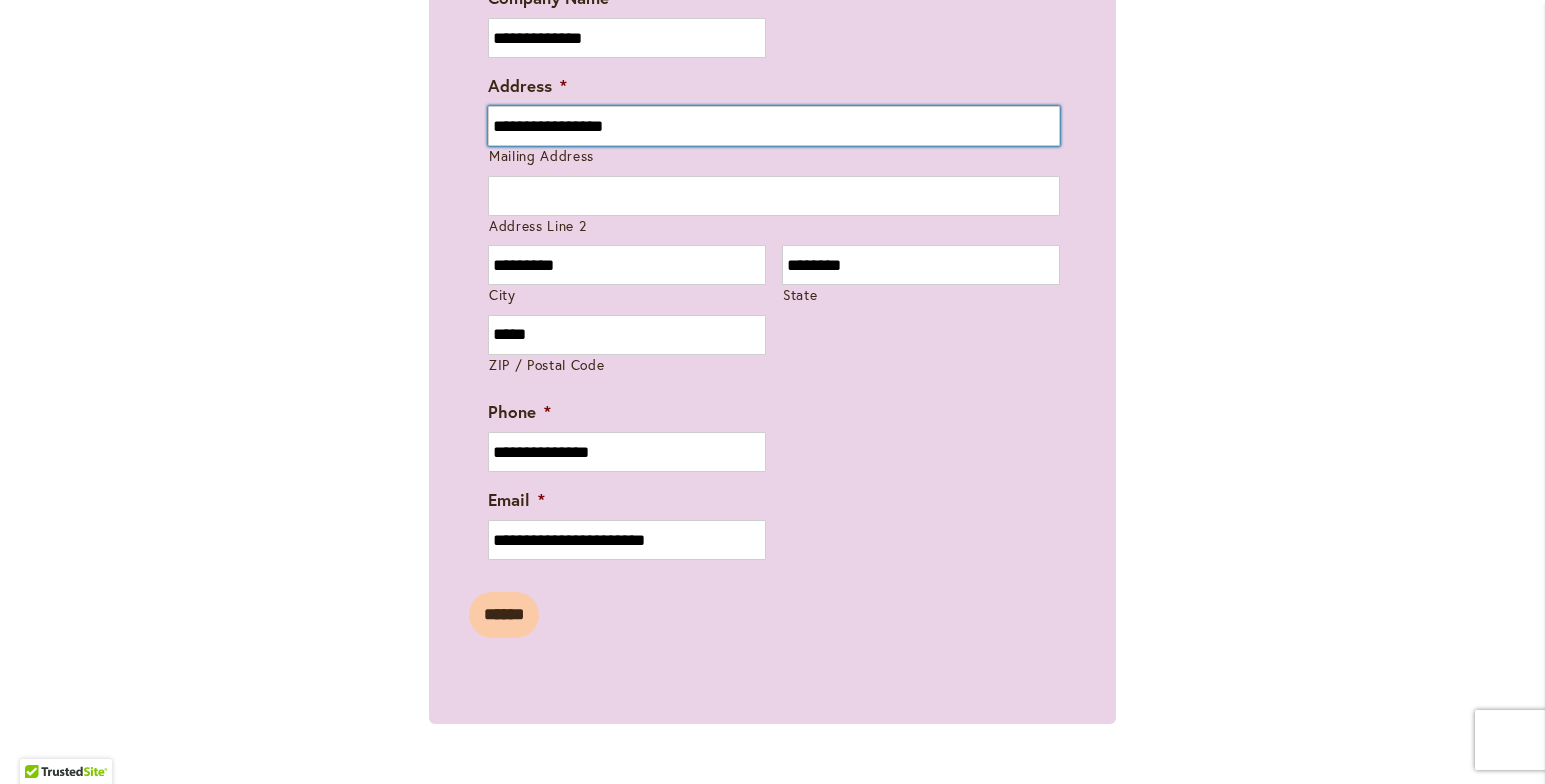 scroll, scrollTop: 1600, scrollLeft: 0, axis: vertical 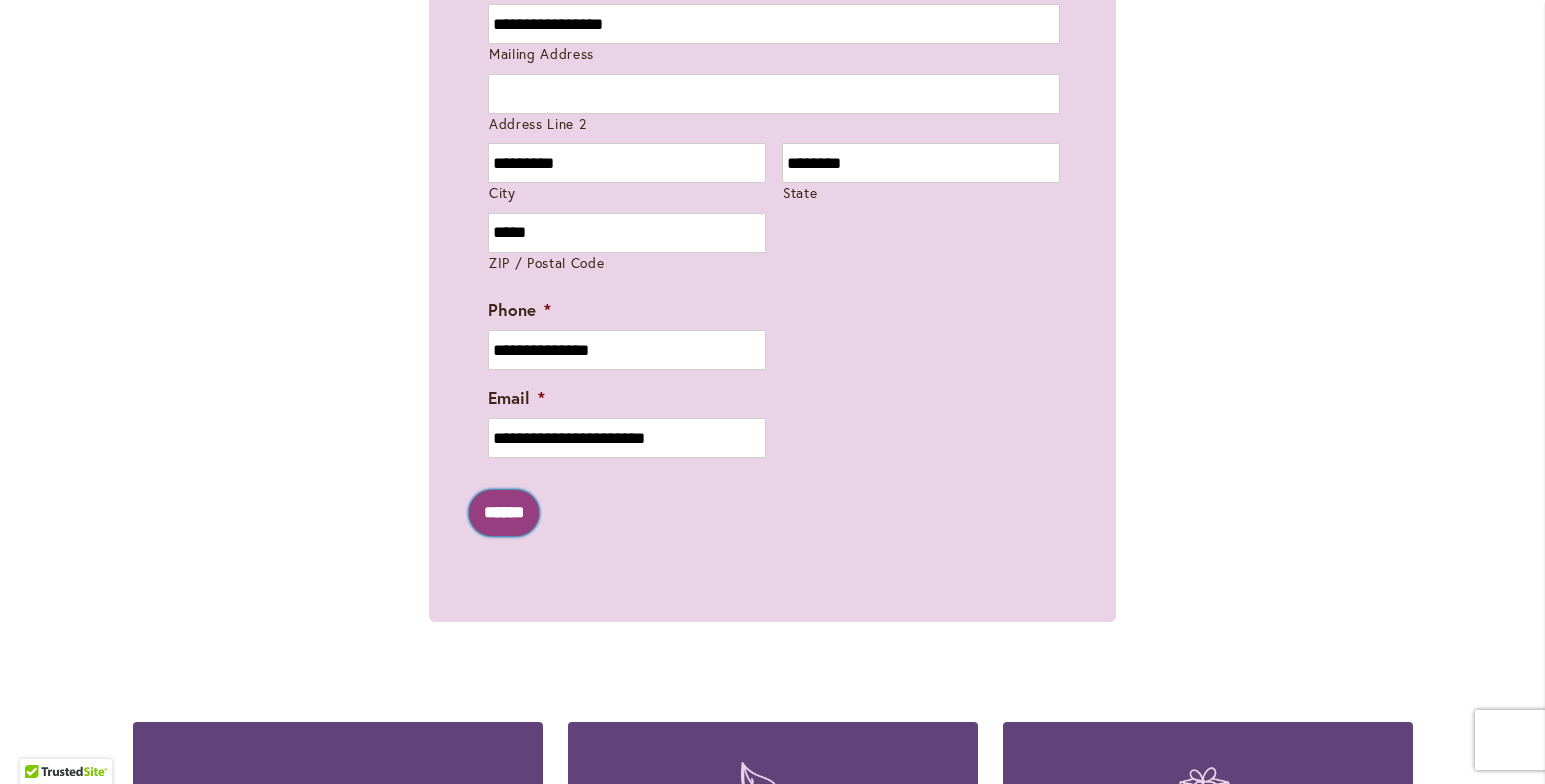 click on "******" at bounding box center [504, 513] 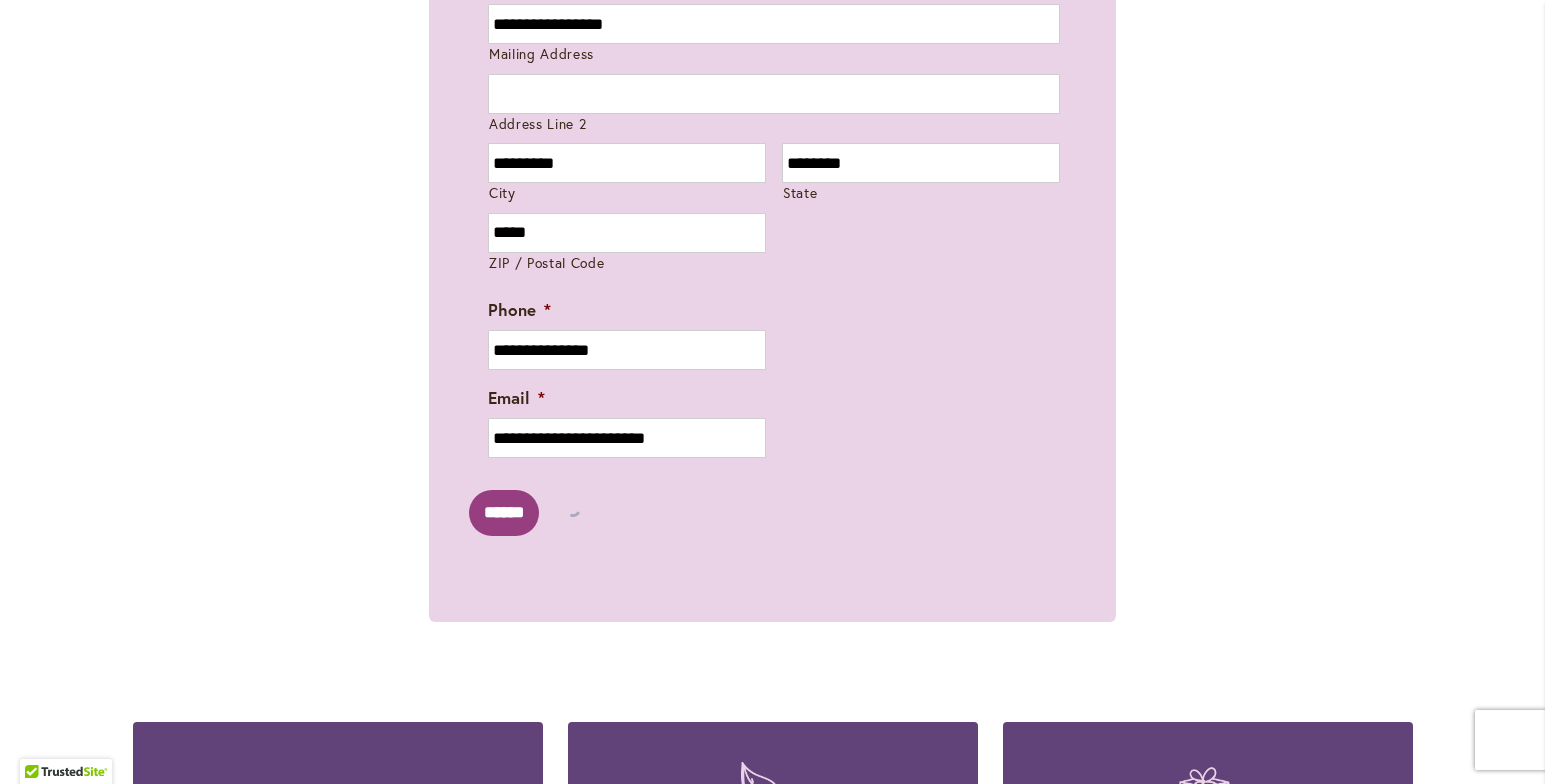 scroll, scrollTop: 0, scrollLeft: 0, axis: both 